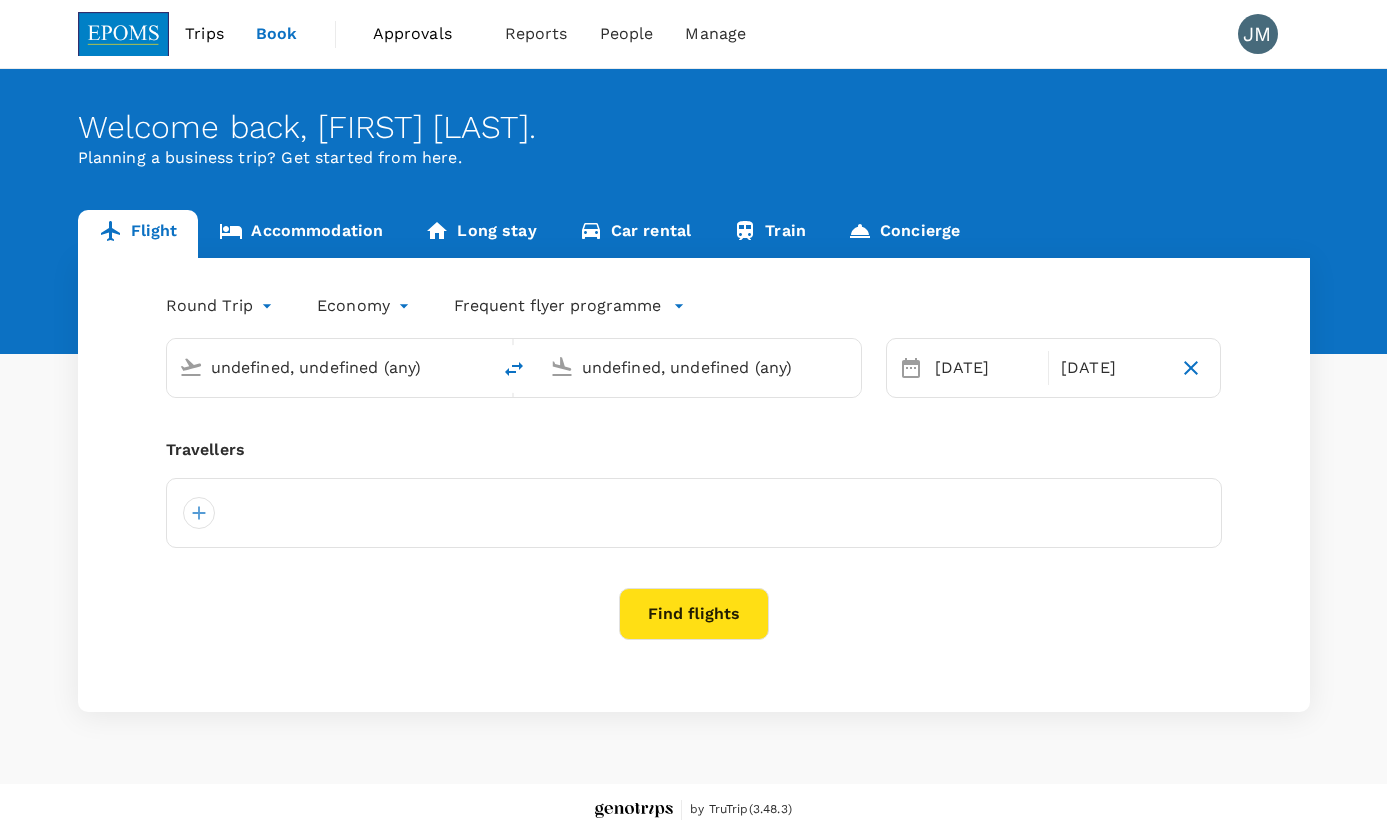 type on "Kuala Lumpur Intl (KUL)" 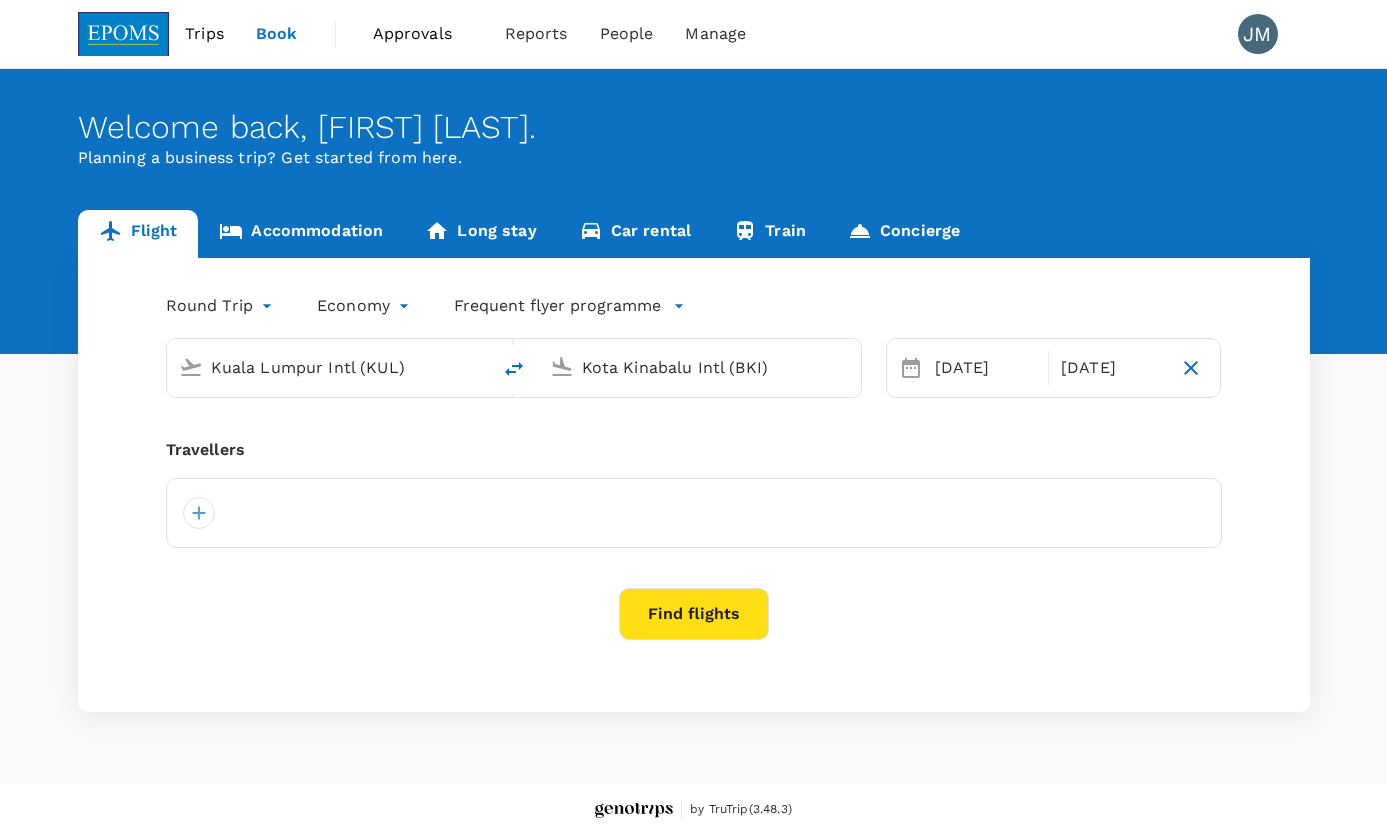 type 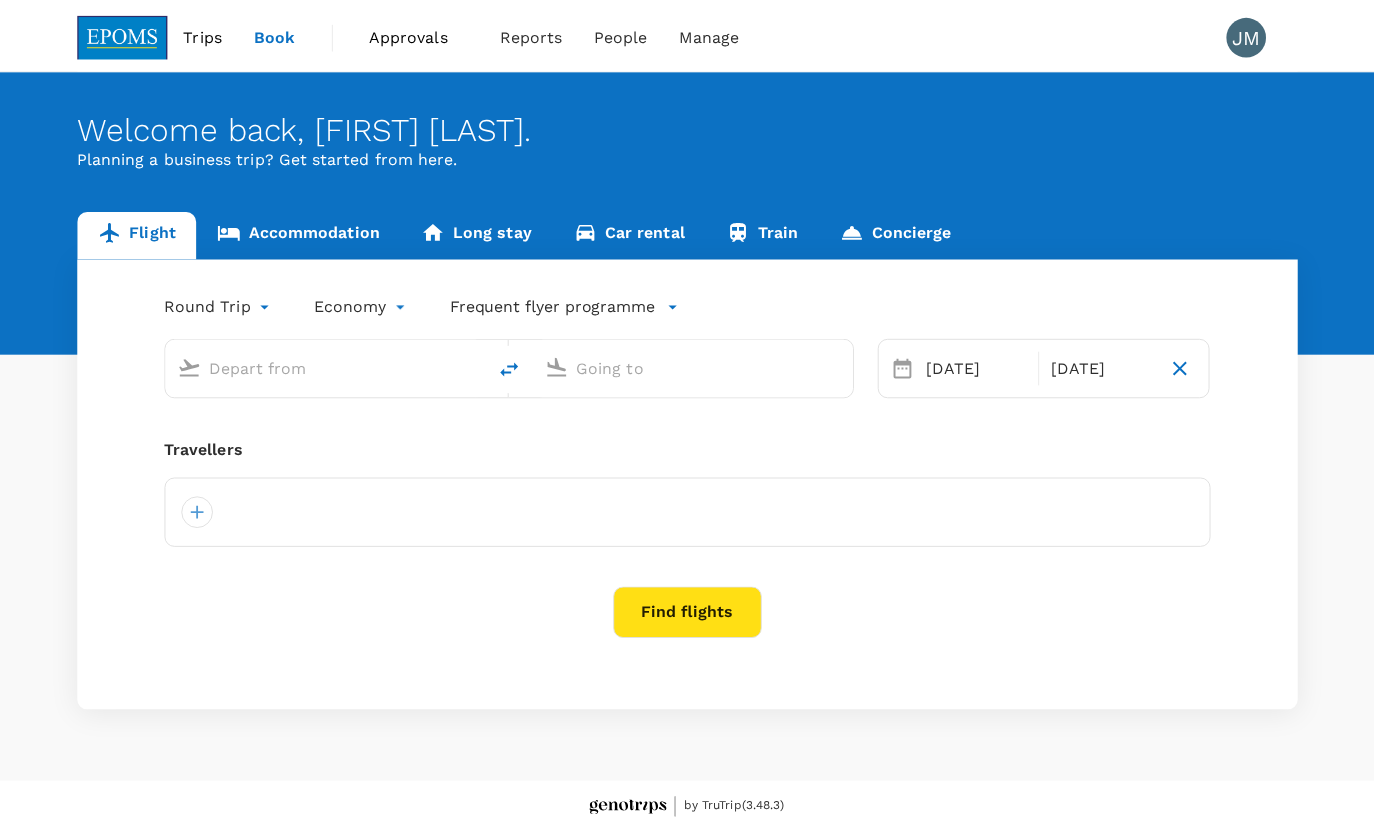scroll, scrollTop: 0, scrollLeft: 0, axis: both 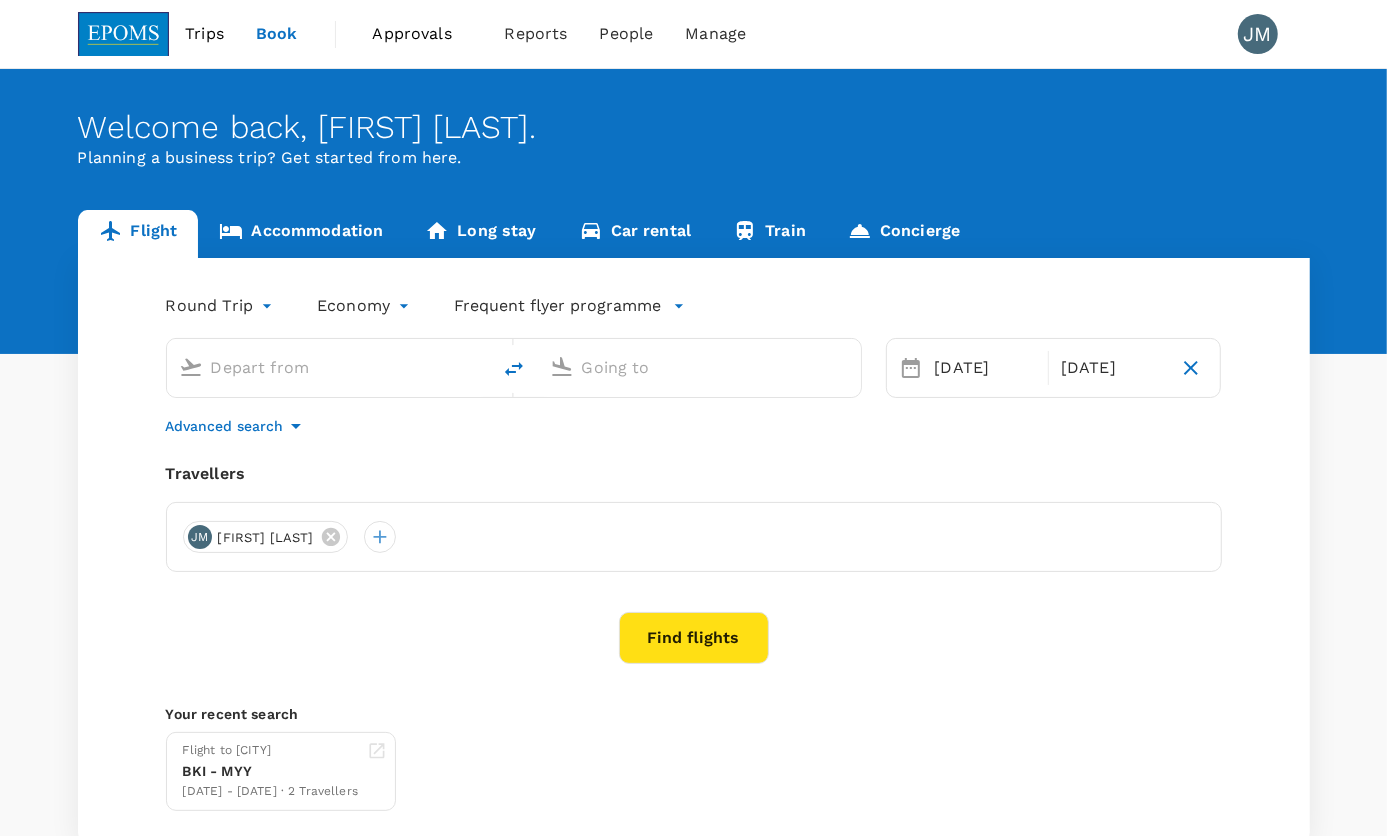 type on "Kuala Lumpur Intl (KUL)" 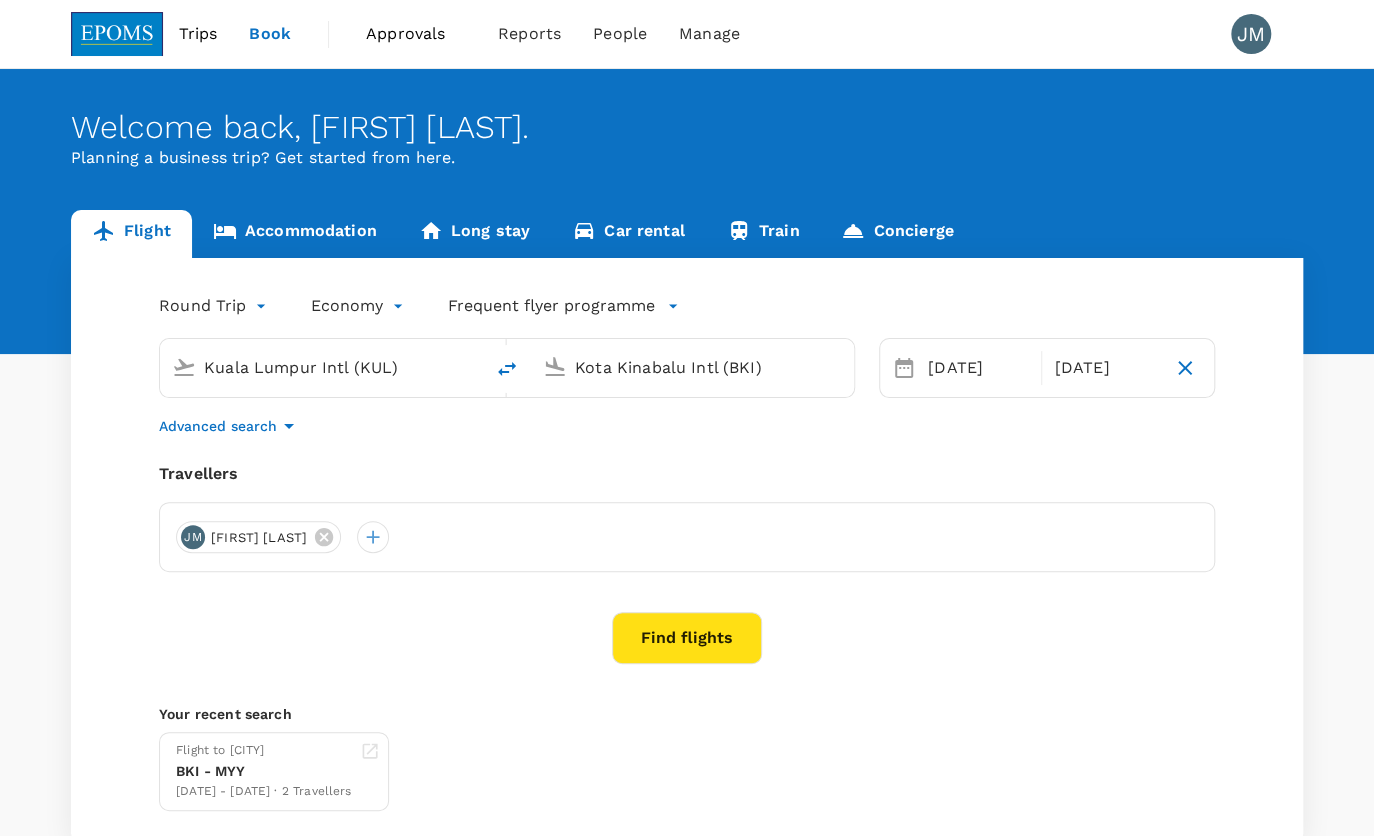 click on "Kuala Lumpur Intl (KUL)" at bounding box center (322, 367) 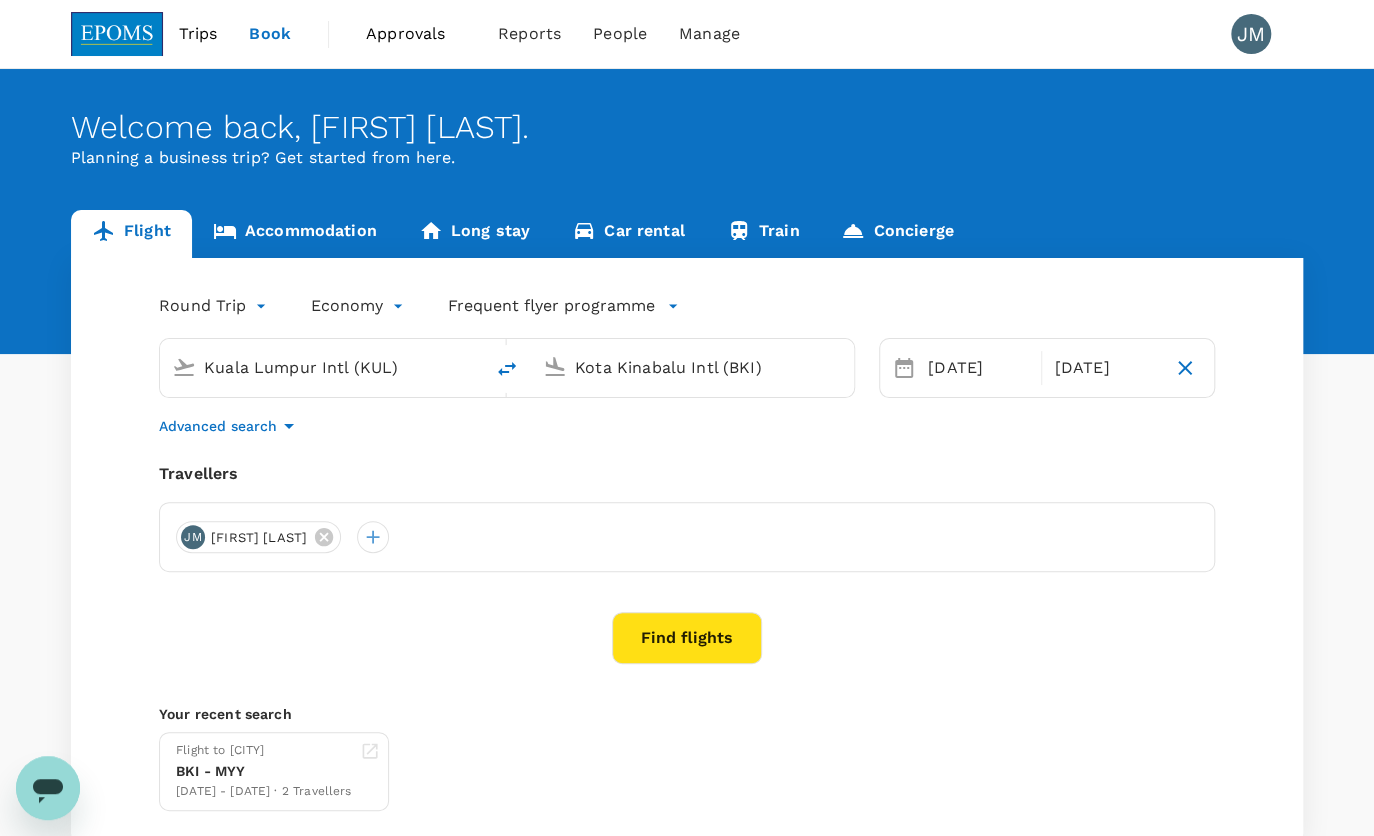 scroll, scrollTop: 0, scrollLeft: 0, axis: both 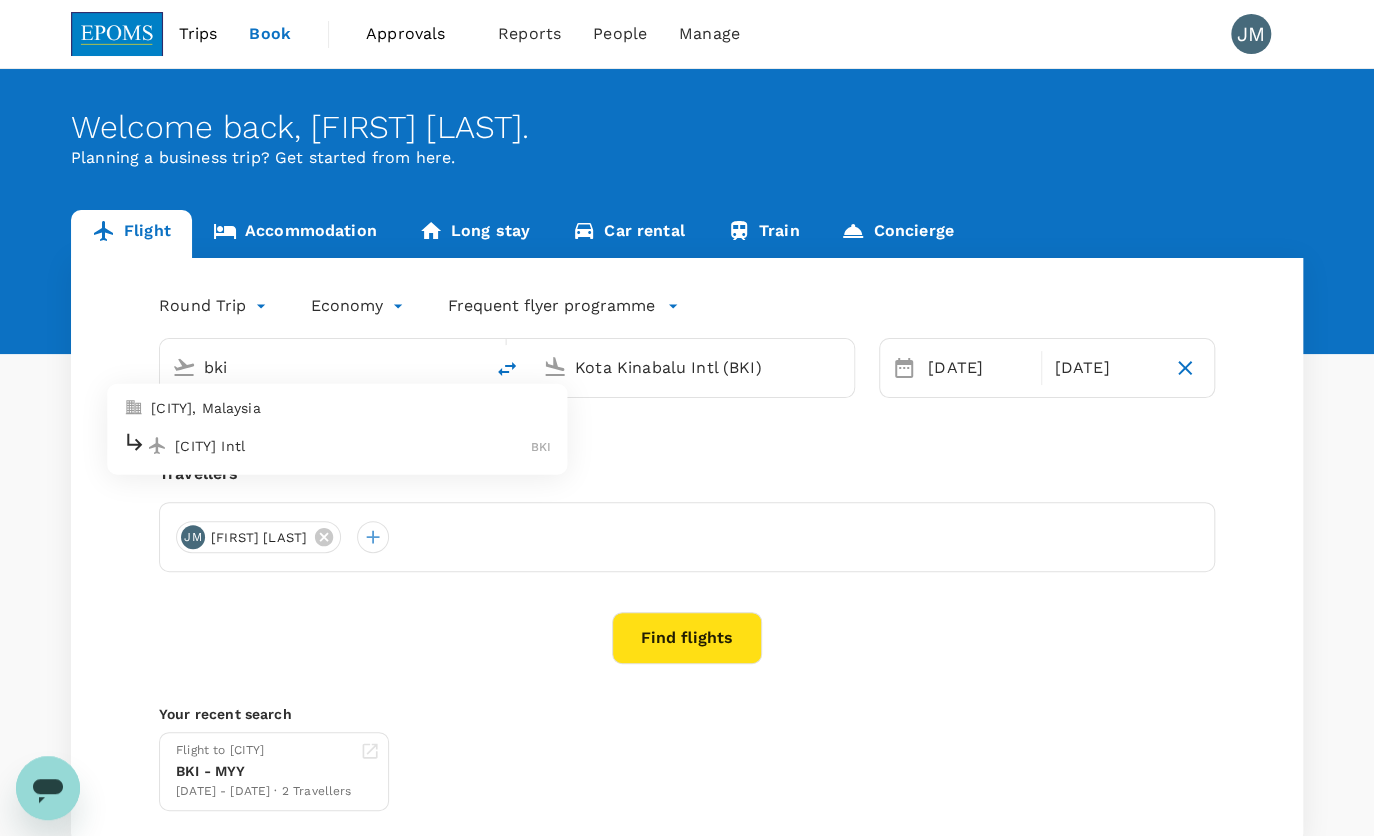 click on "[CITY] Intl" at bounding box center [353, 445] 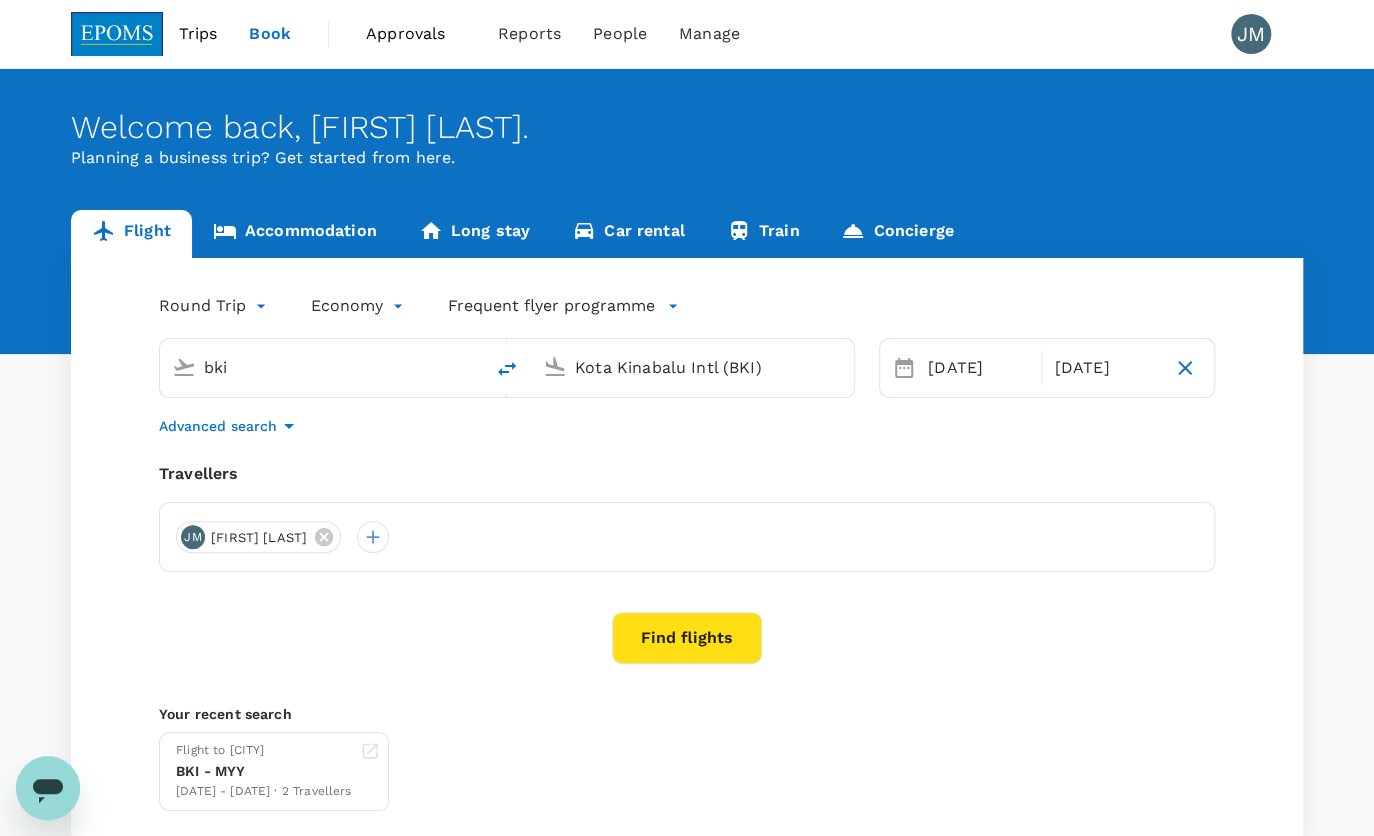 type on "Kota Kinabalu Intl (BKI)" 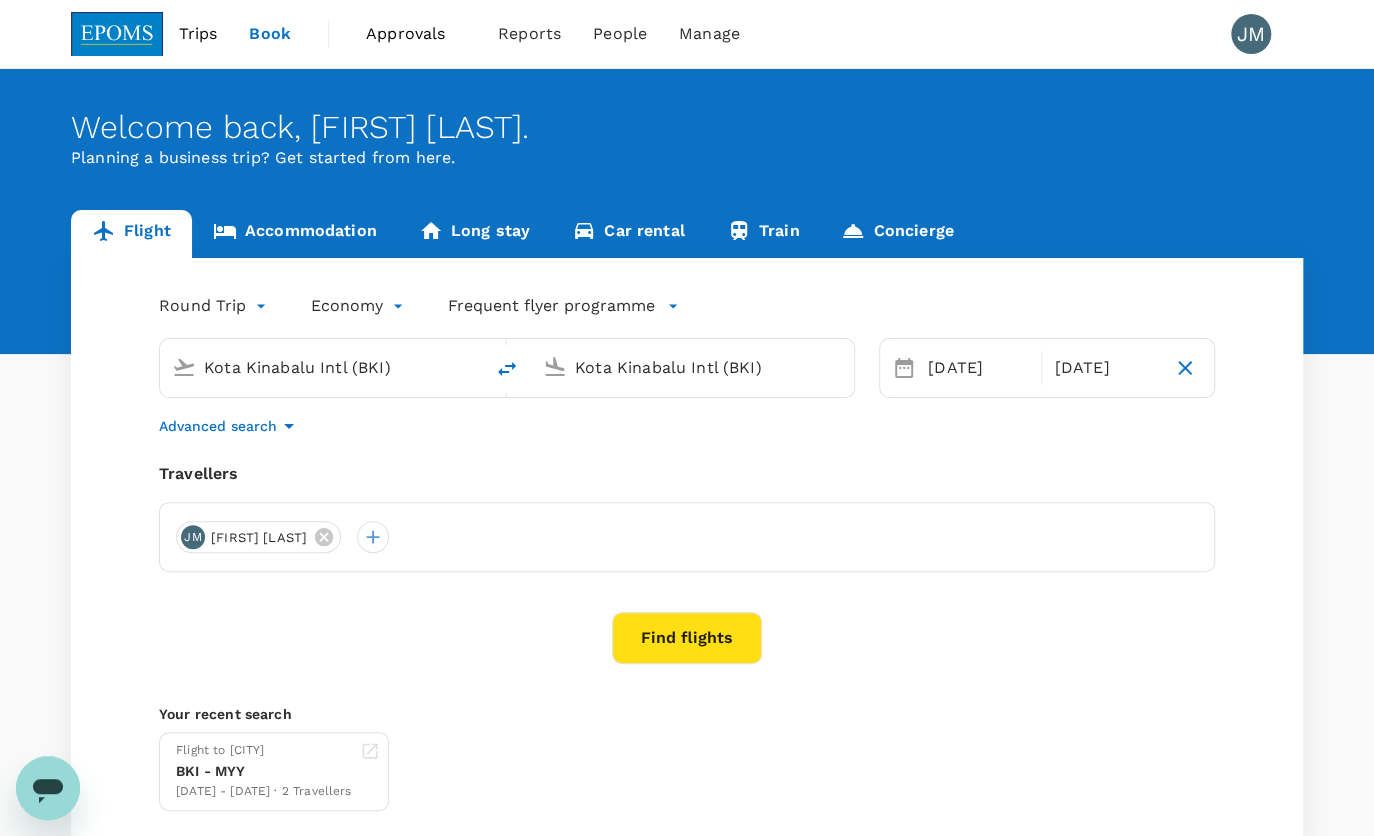 click on "Kota Kinabalu Intl (BKI)" at bounding box center (693, 367) 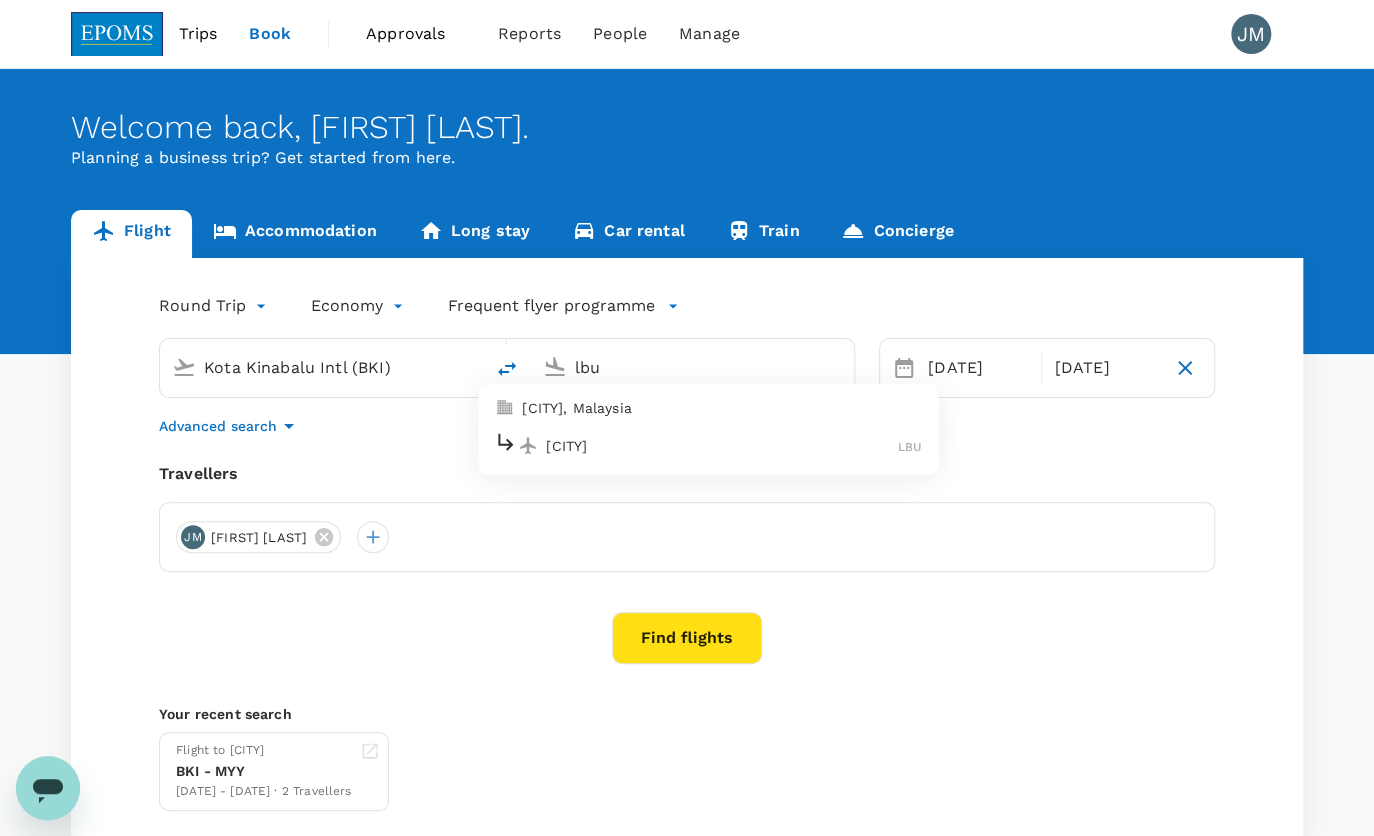 click on "[CITY]" at bounding box center (722, 445) 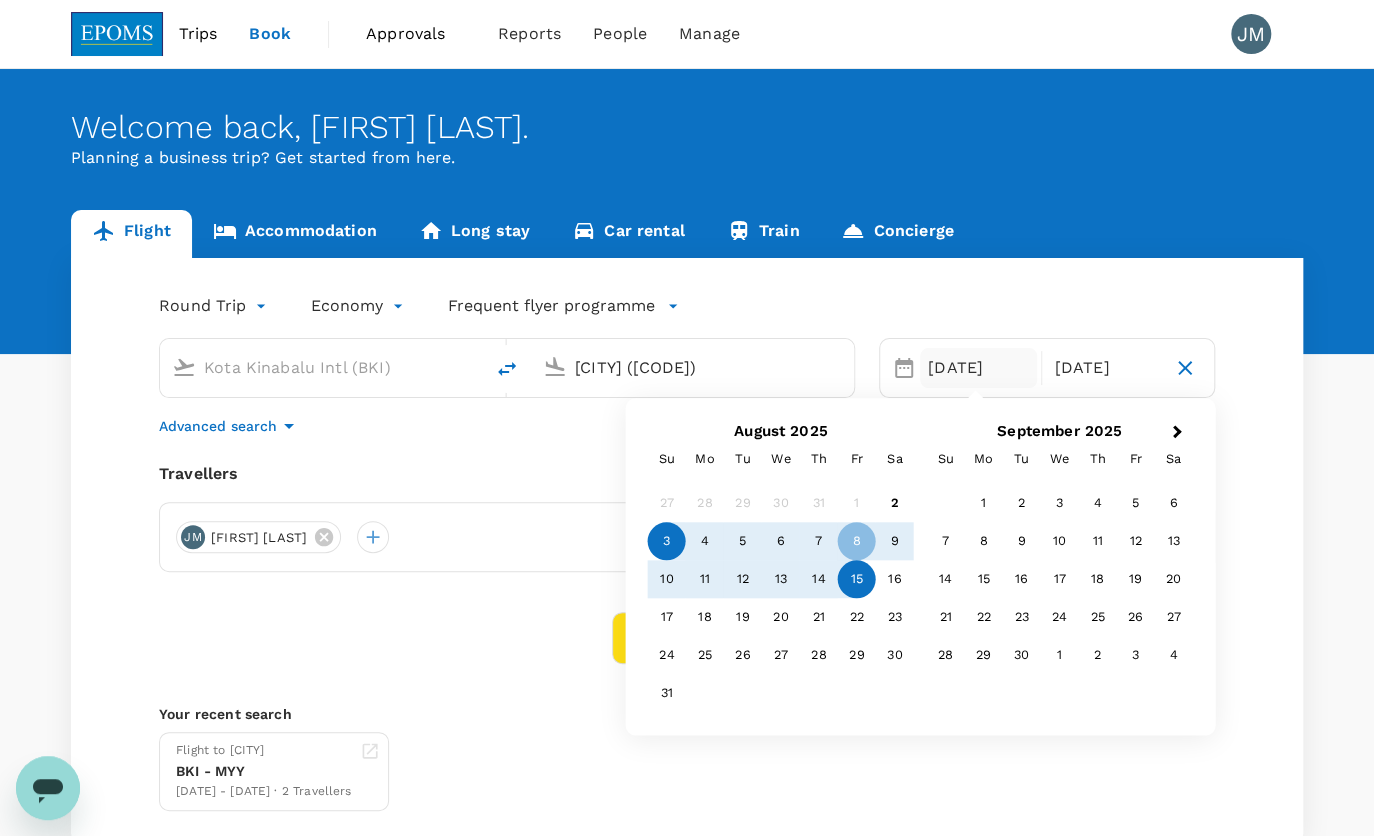 type on "[CITY] ([CODE])" 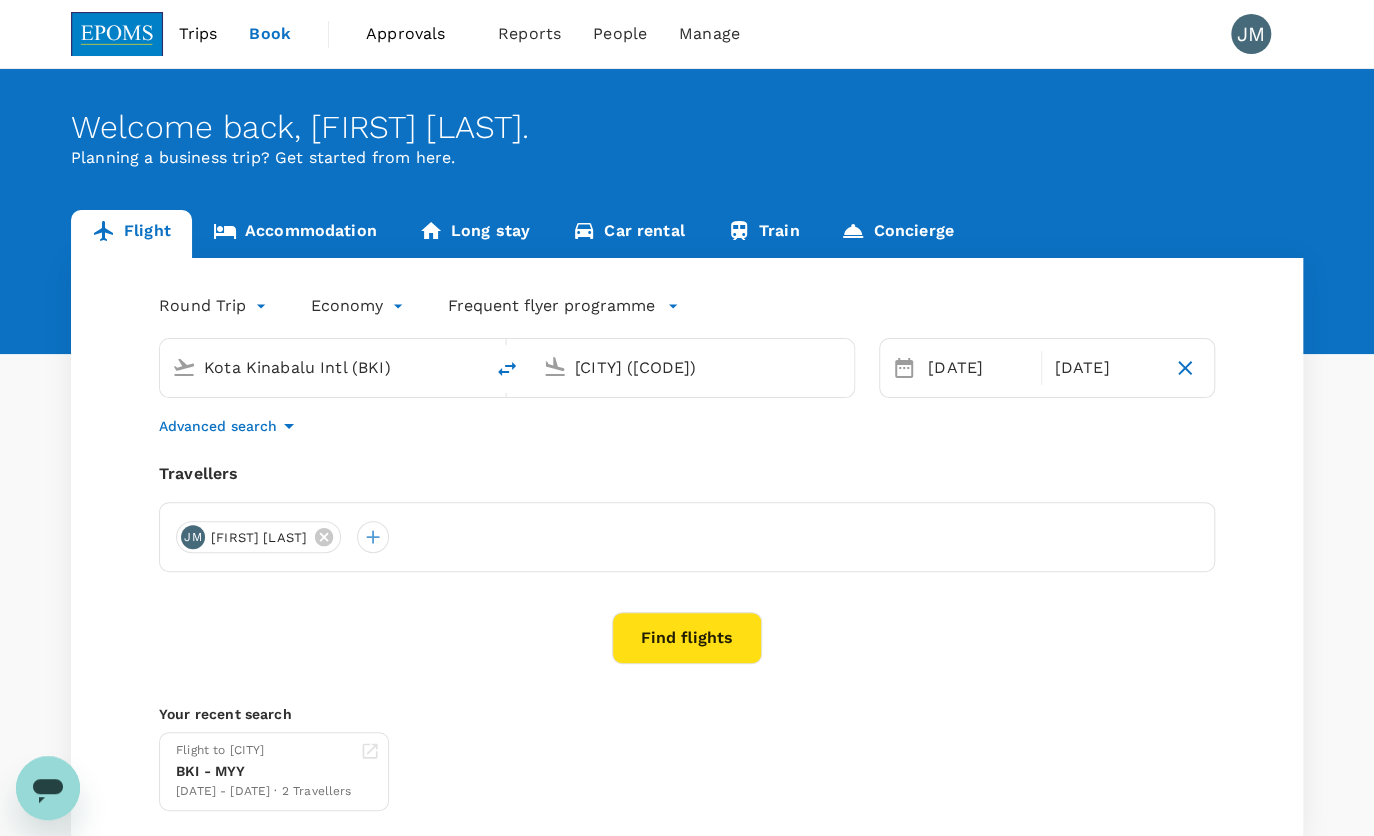 click on "[DATE]" at bounding box center [1104, 368] 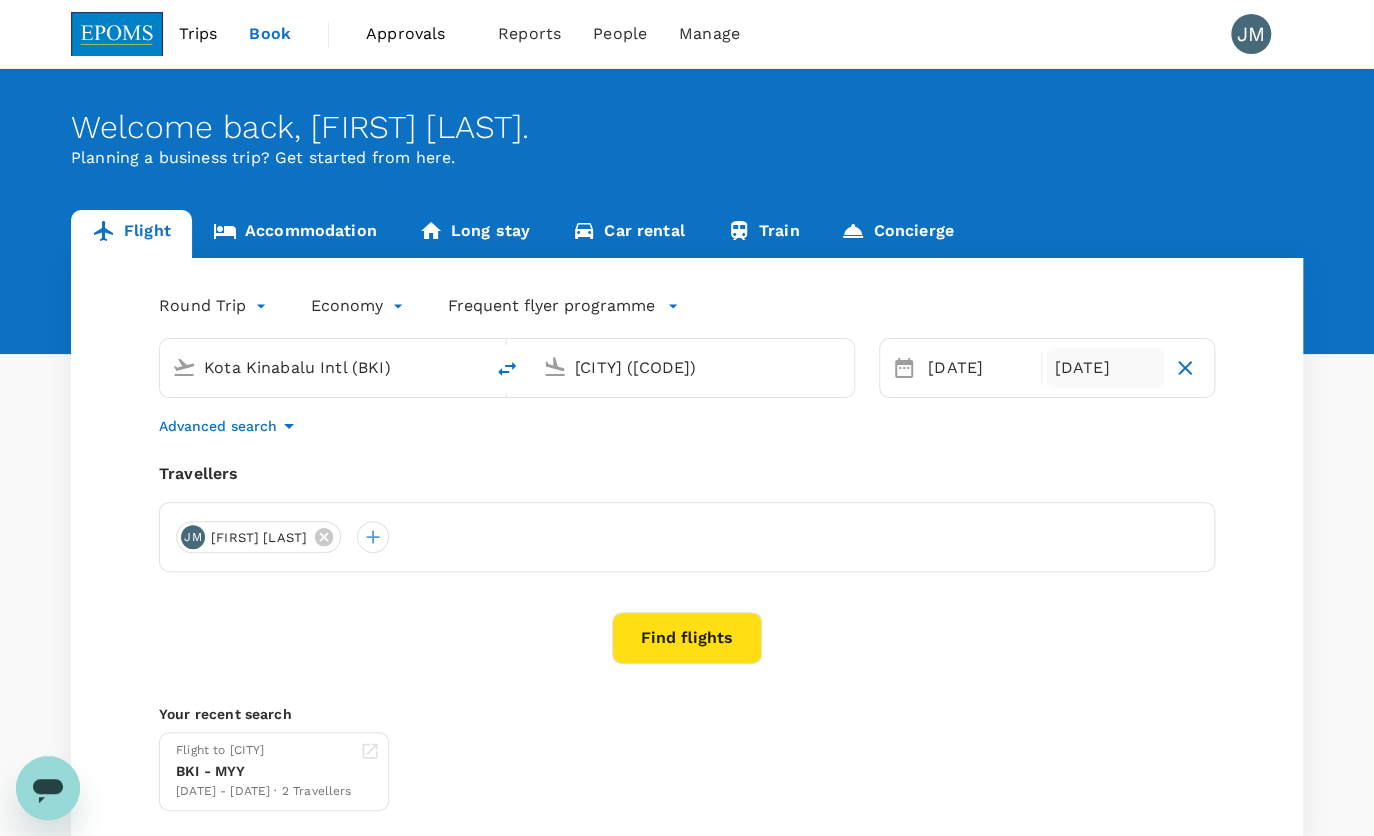 click on "[DATE]" at bounding box center (1104, 368) 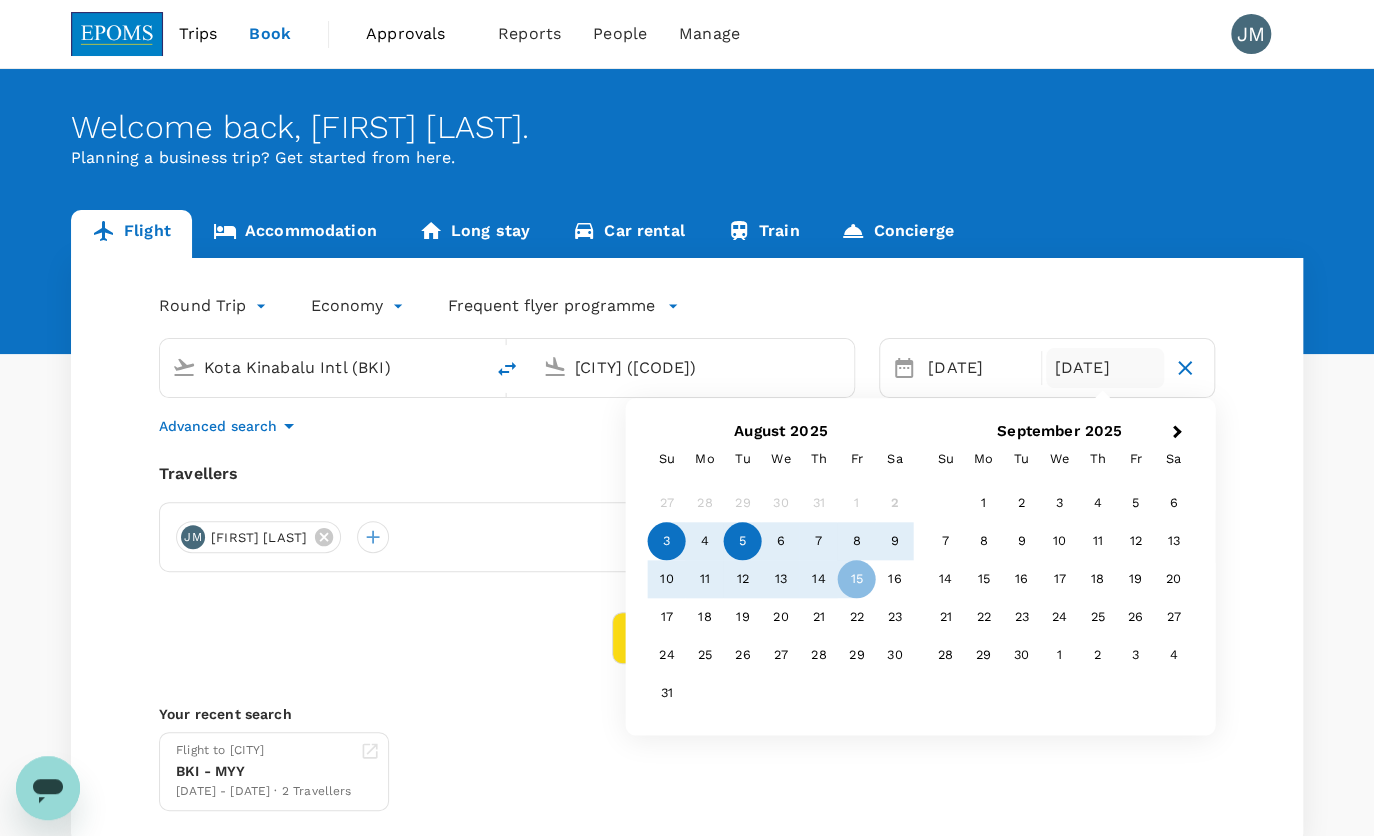 click on "5" at bounding box center [743, 542] 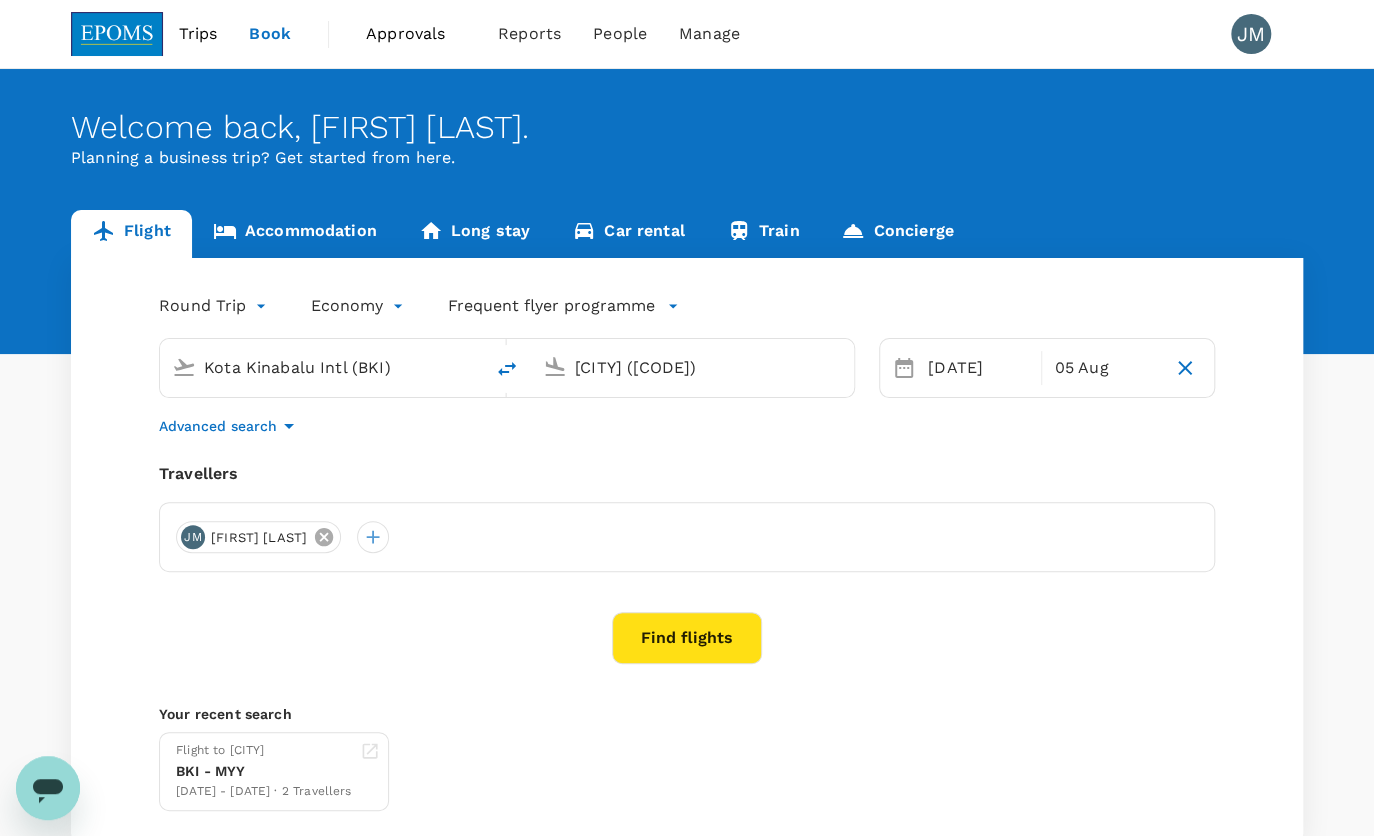 click 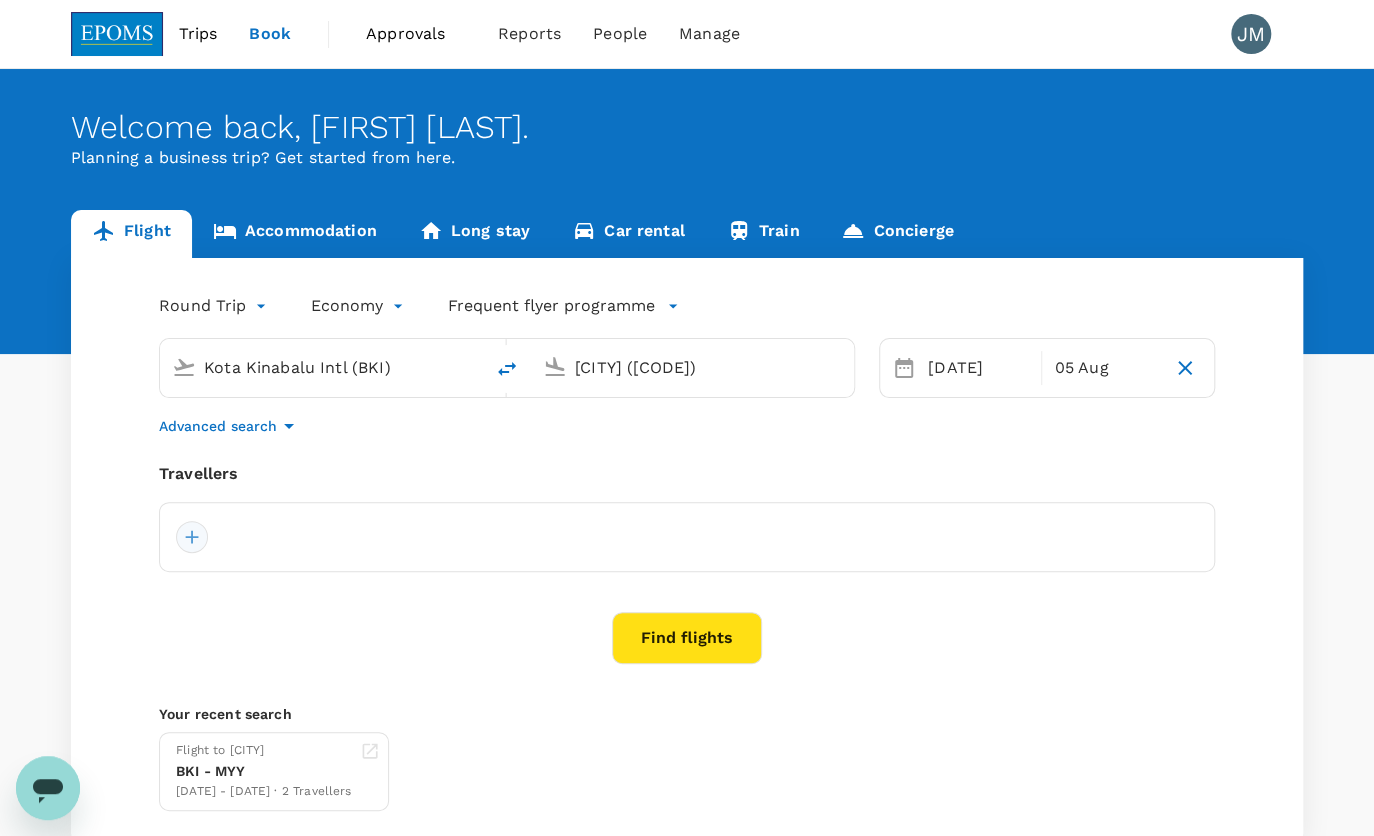 click at bounding box center [192, 537] 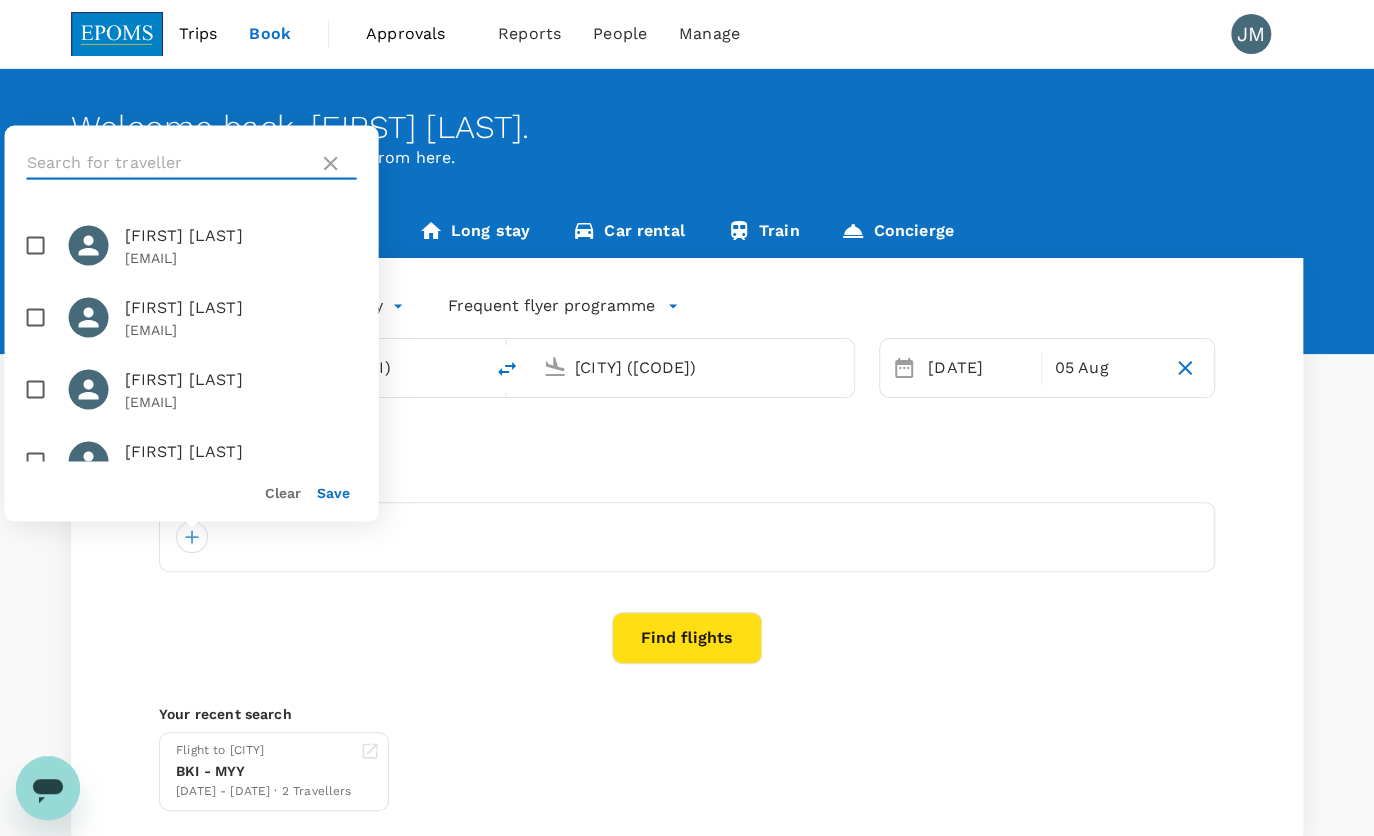 click at bounding box center (169, 163) 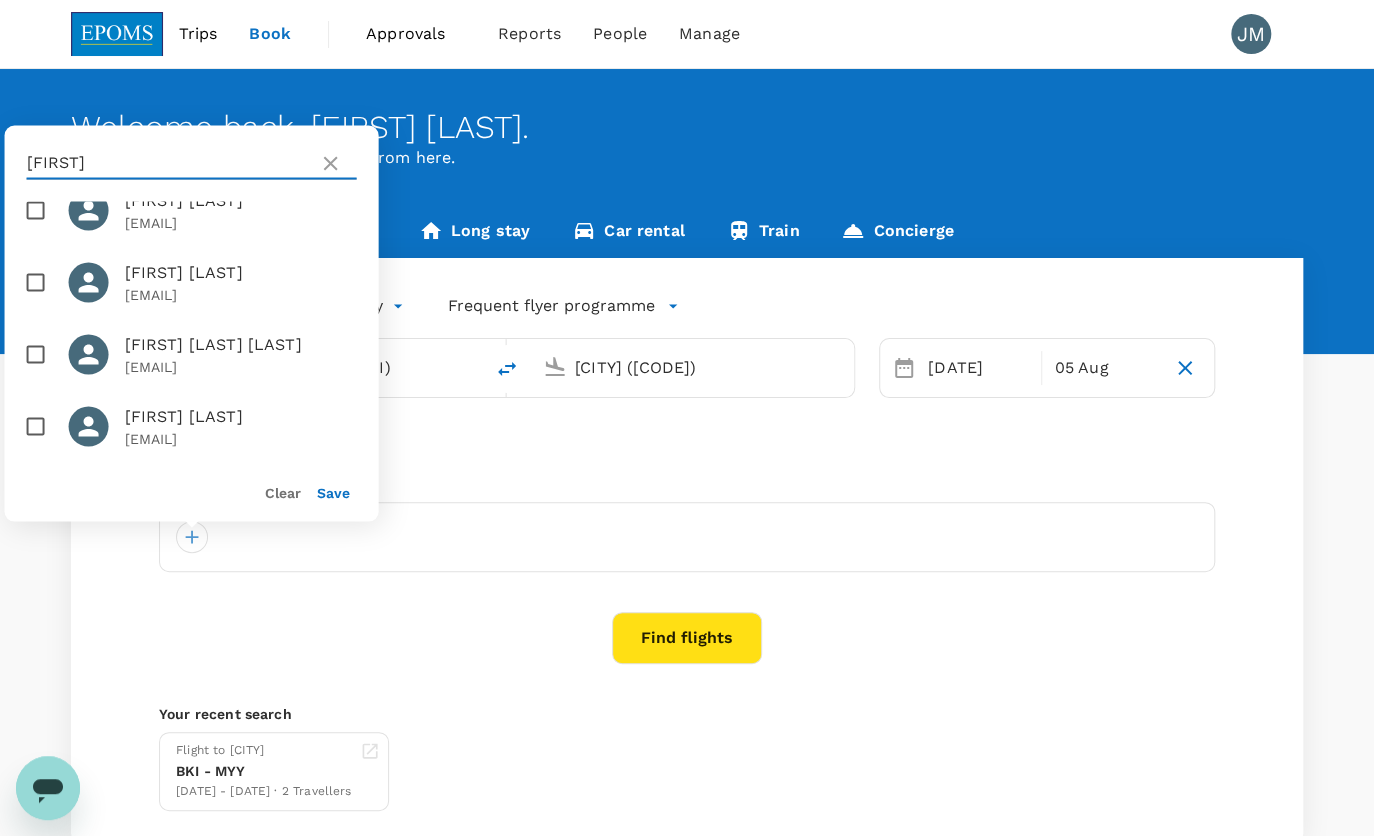 scroll, scrollTop: 0, scrollLeft: 0, axis: both 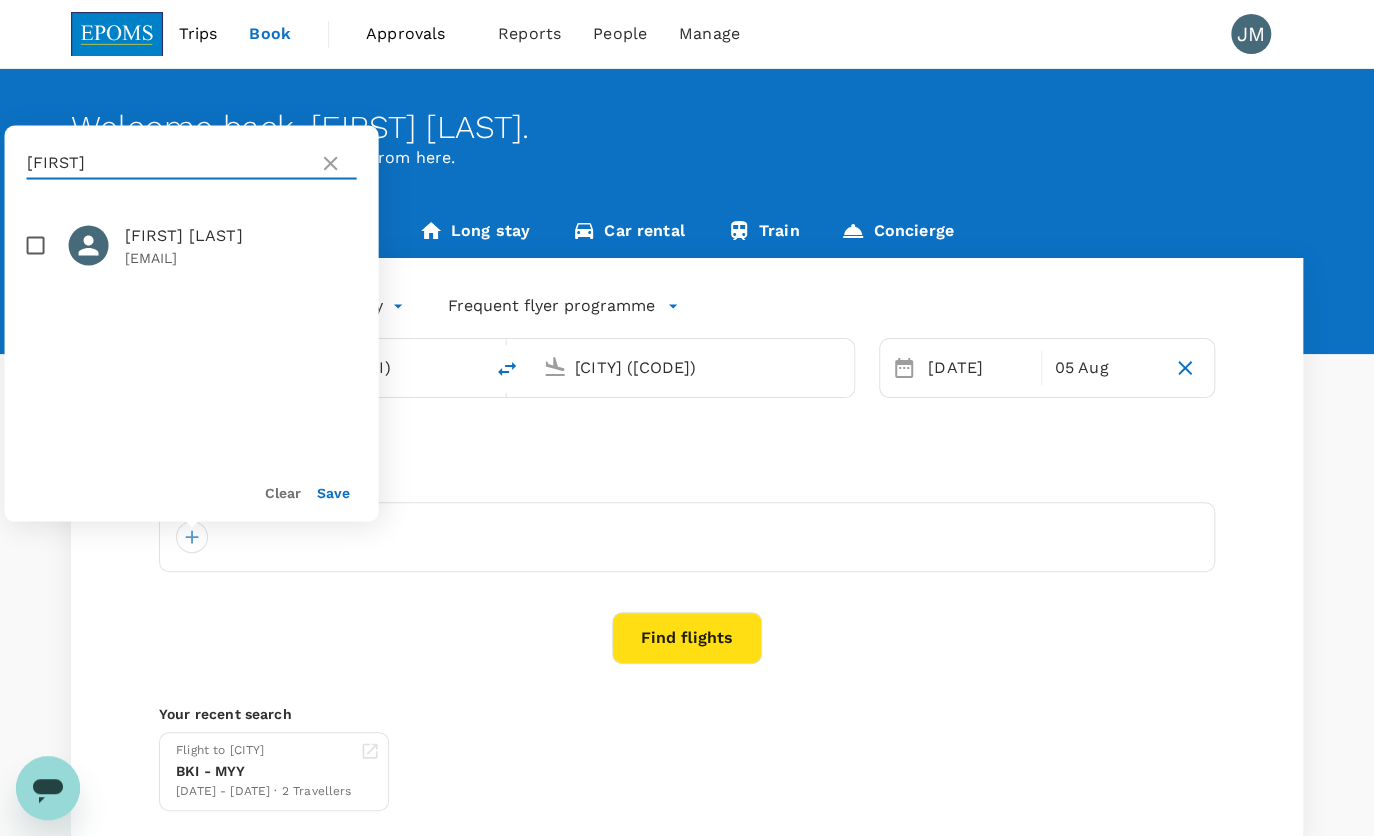 type on "[FIRST]" 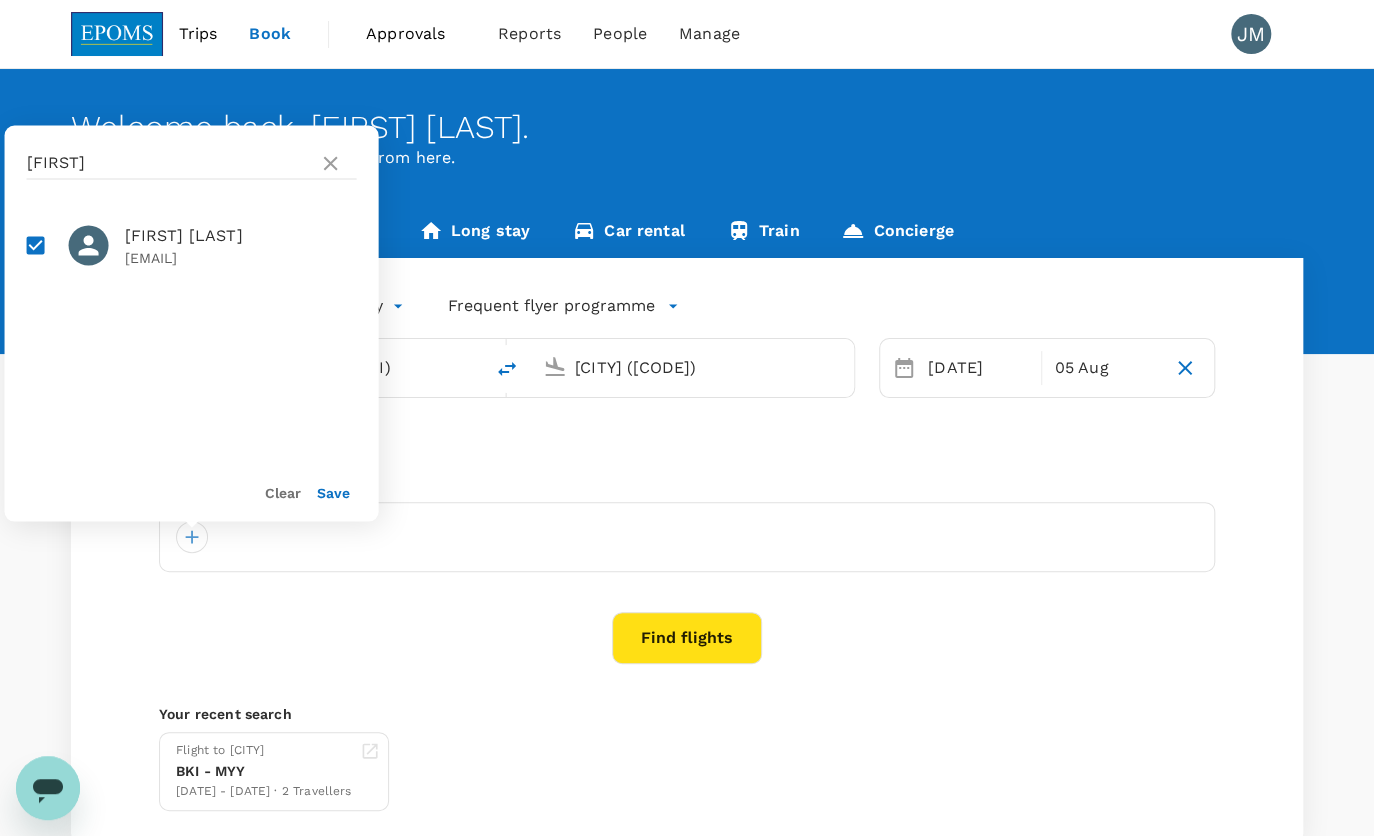 click on "Save" at bounding box center (325, 483) 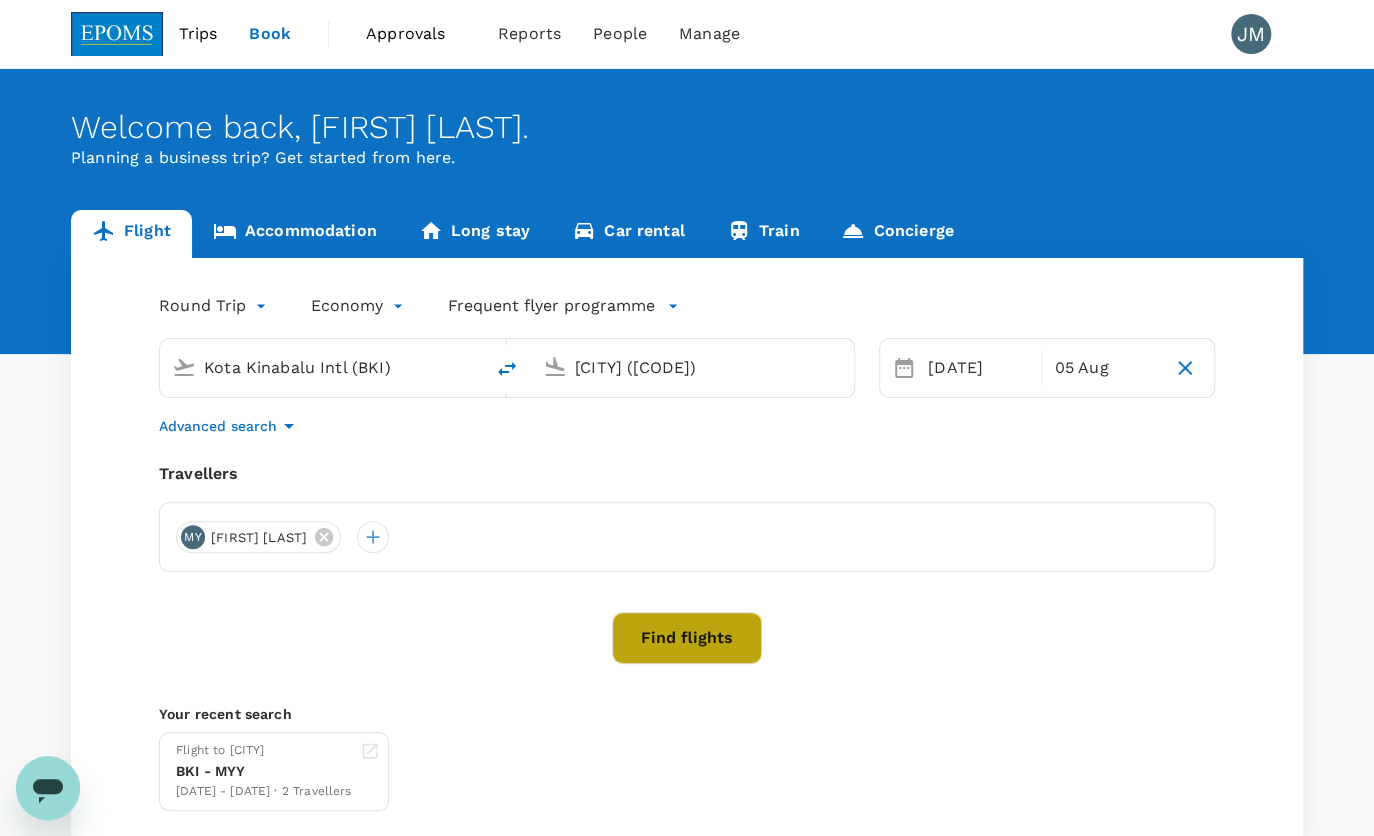 click on "Find flights" at bounding box center (687, 638) 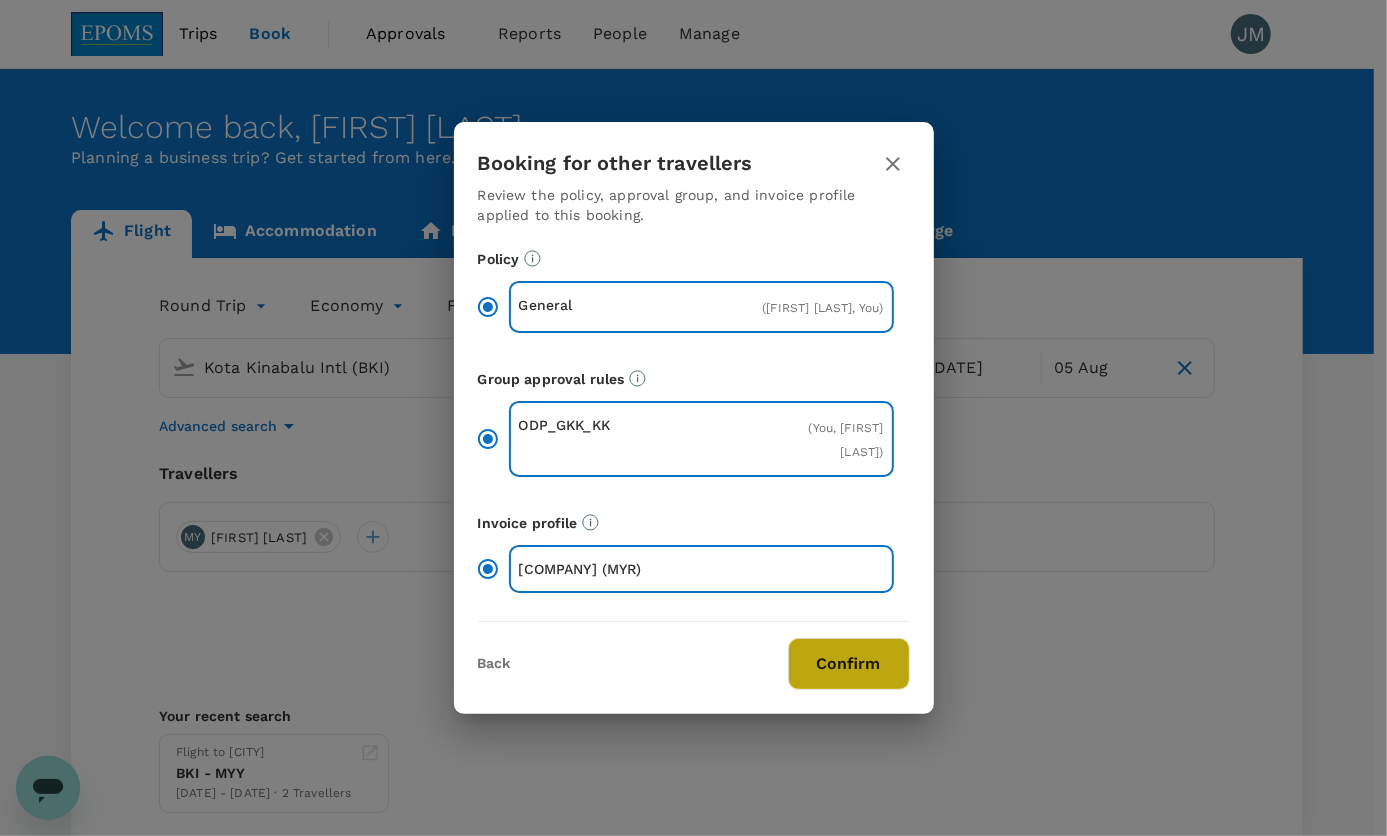 click on "Confirm" at bounding box center (849, 664) 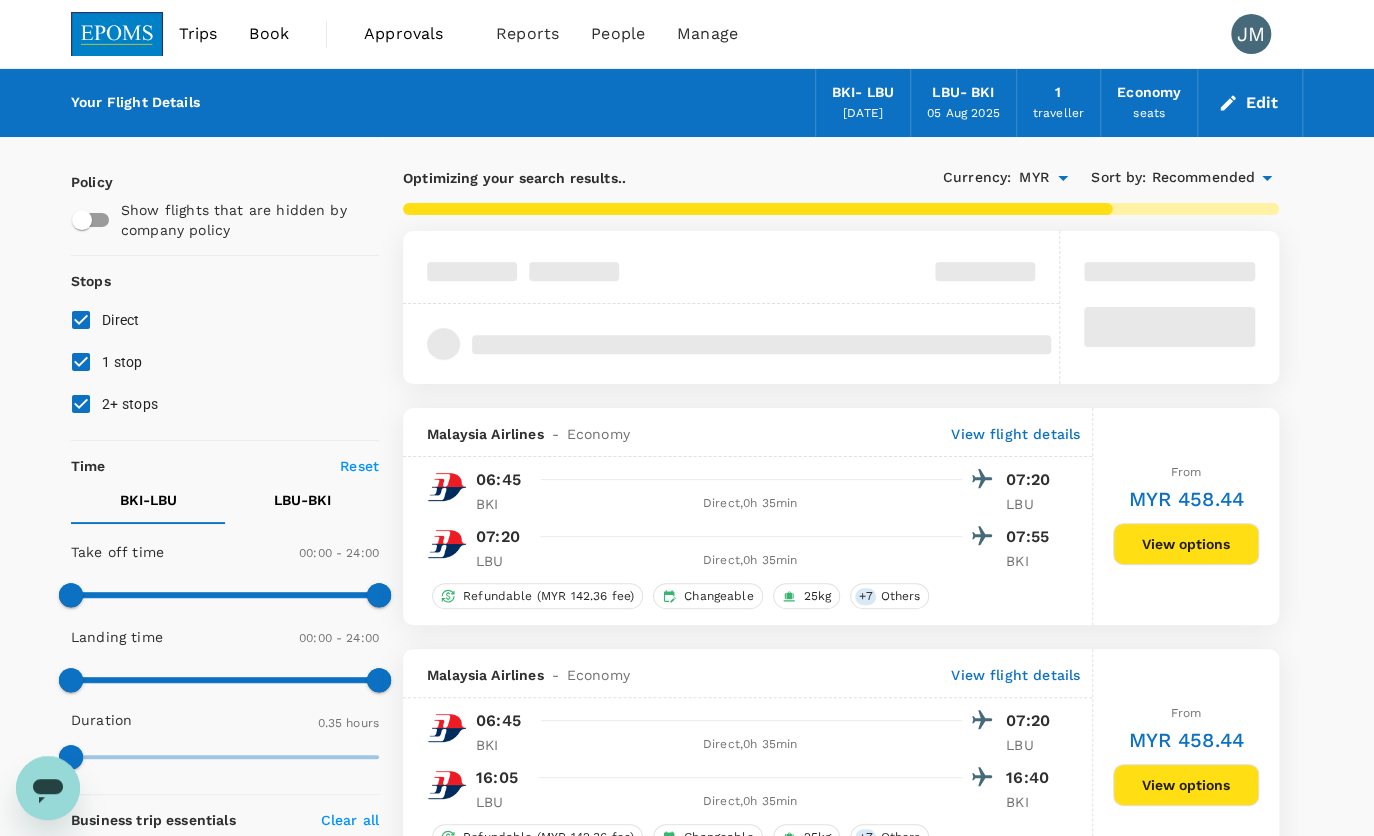 click on "Direct" at bounding box center [81, 320] 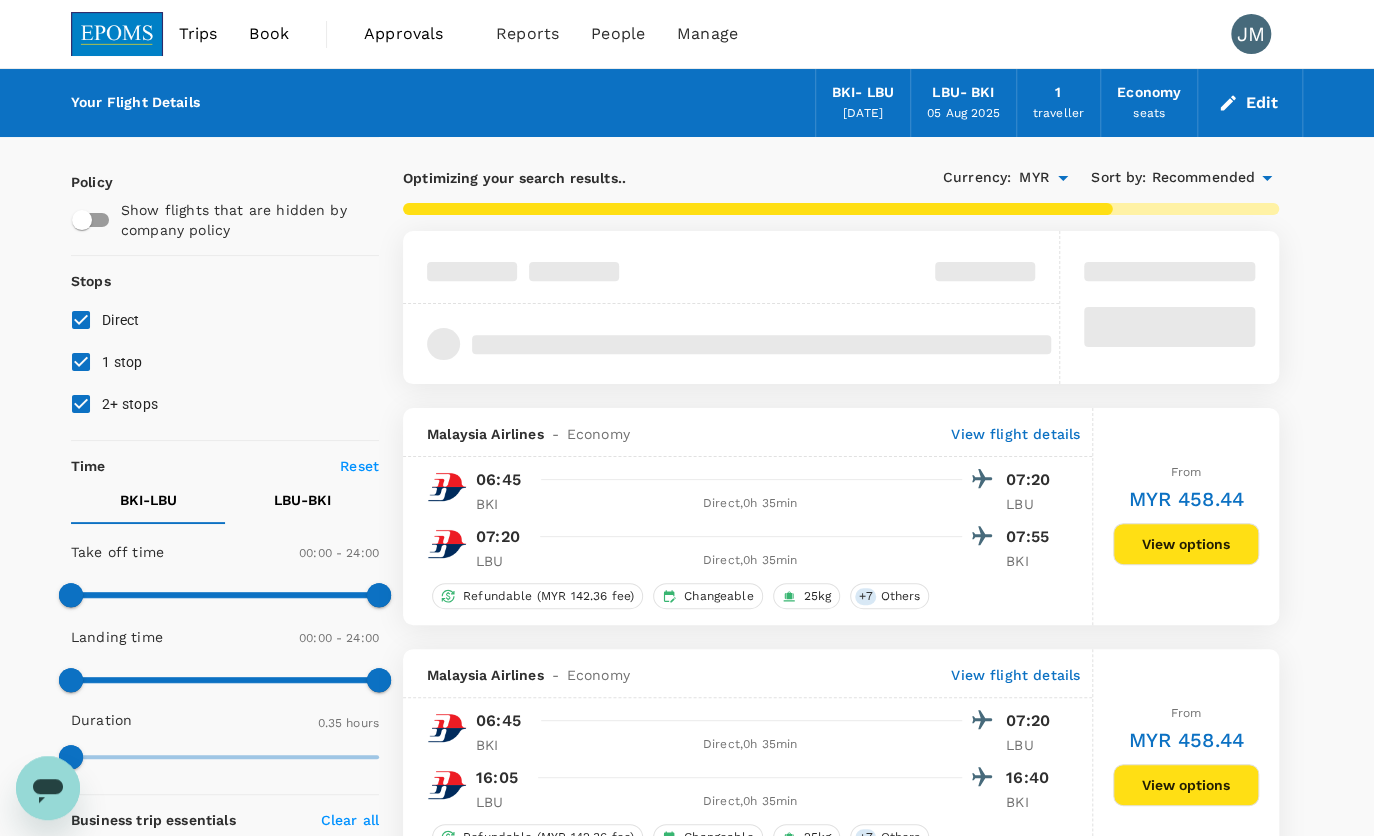 checkbox on "false" 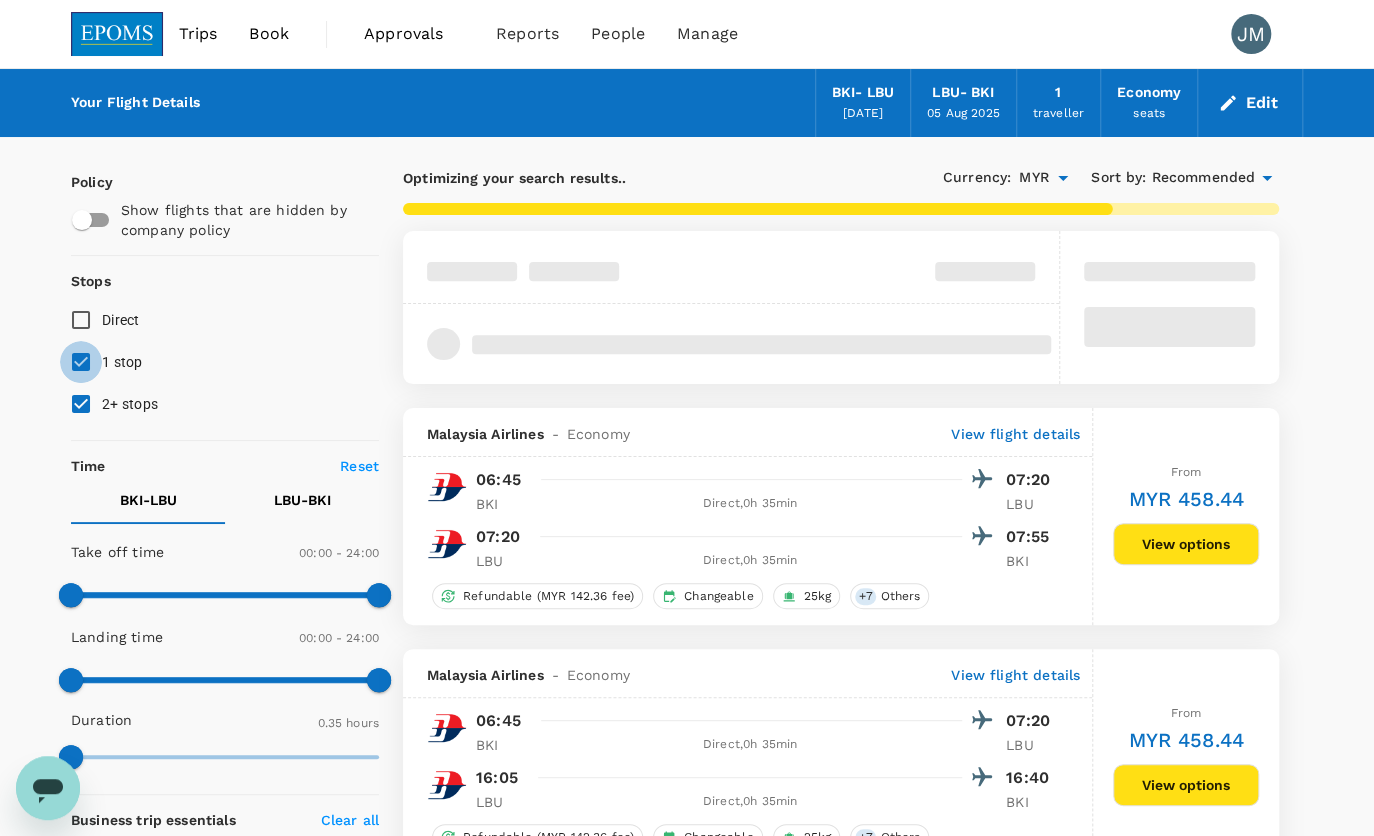 click on "1 stop" at bounding box center [81, 362] 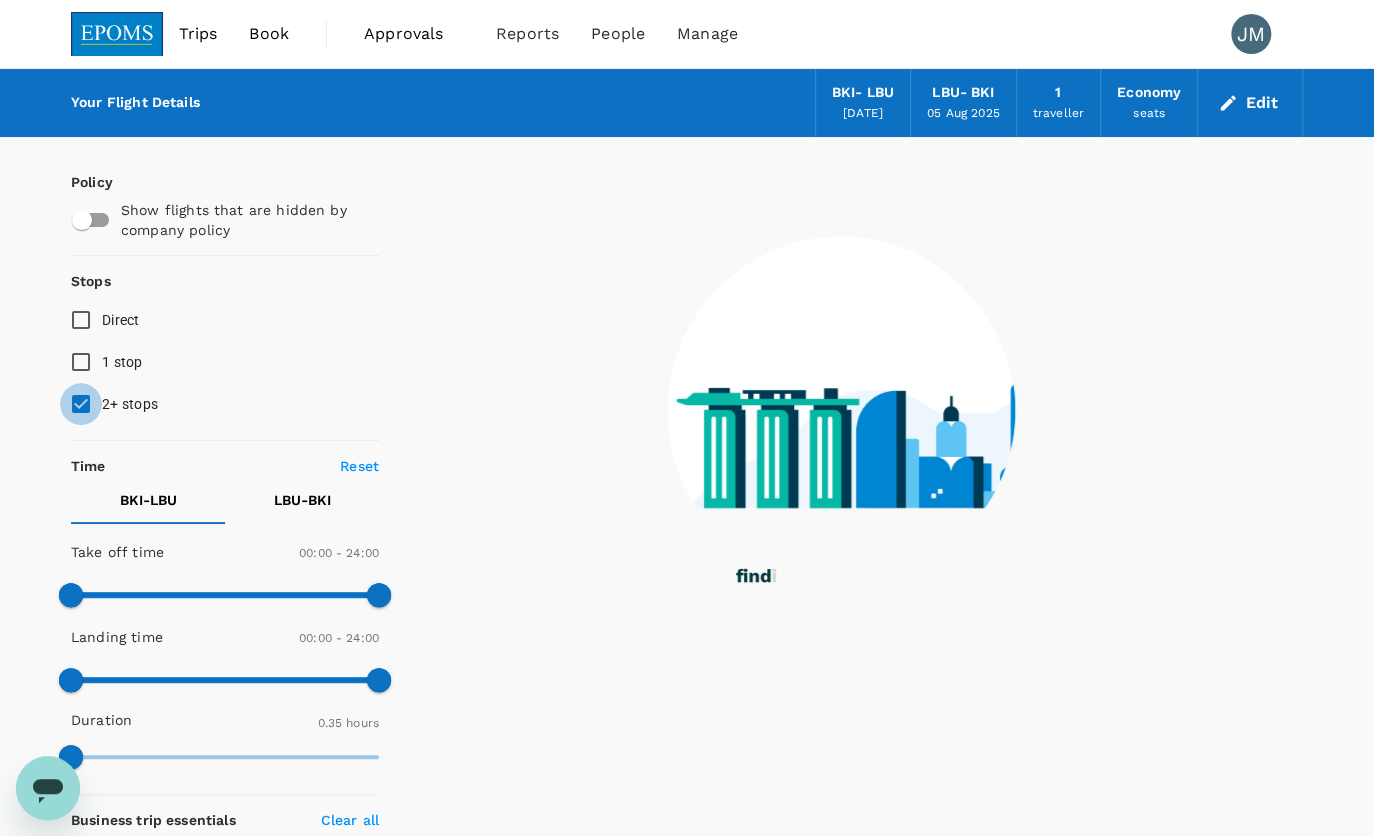 click on "2+ stops" at bounding box center (81, 404) 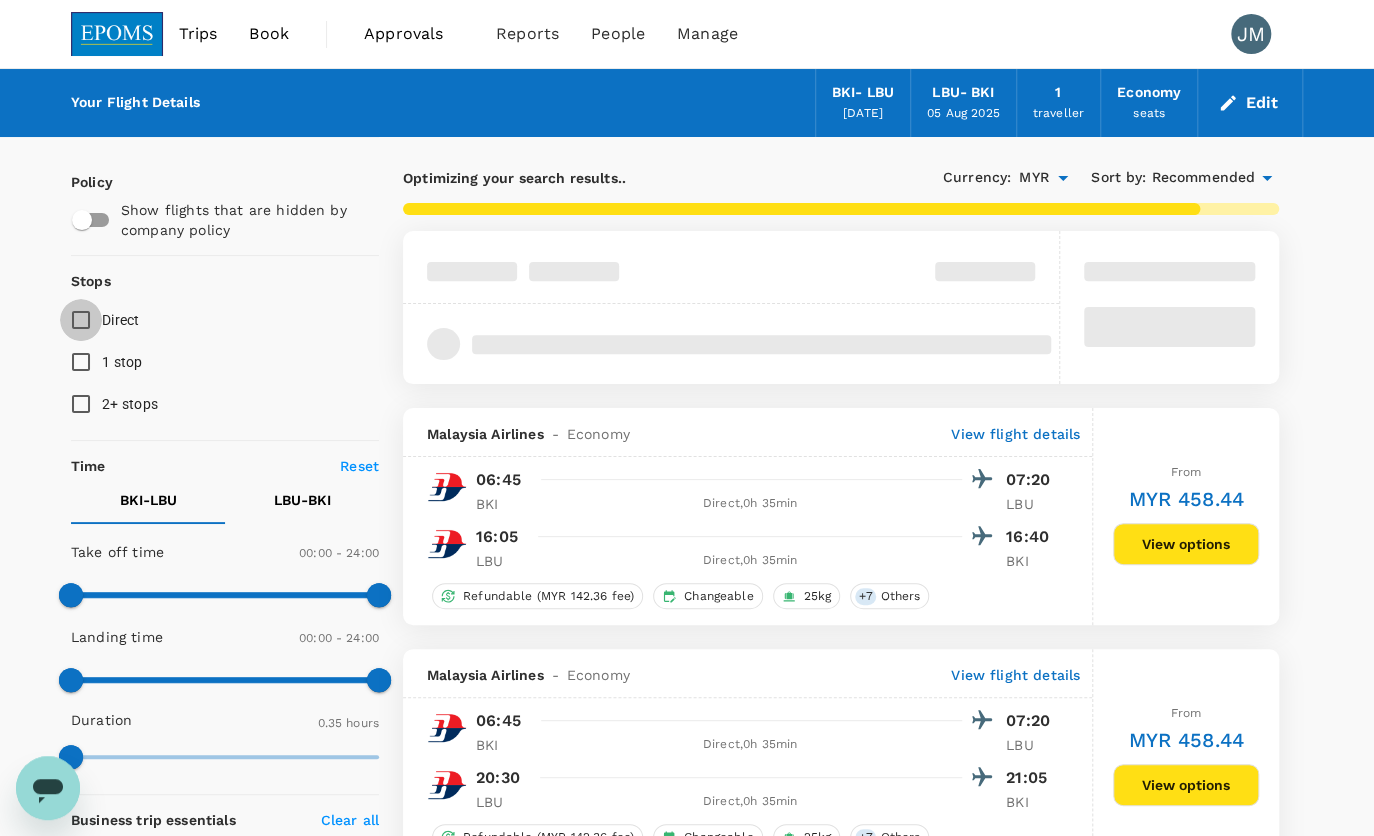 click on "Direct" at bounding box center (81, 320) 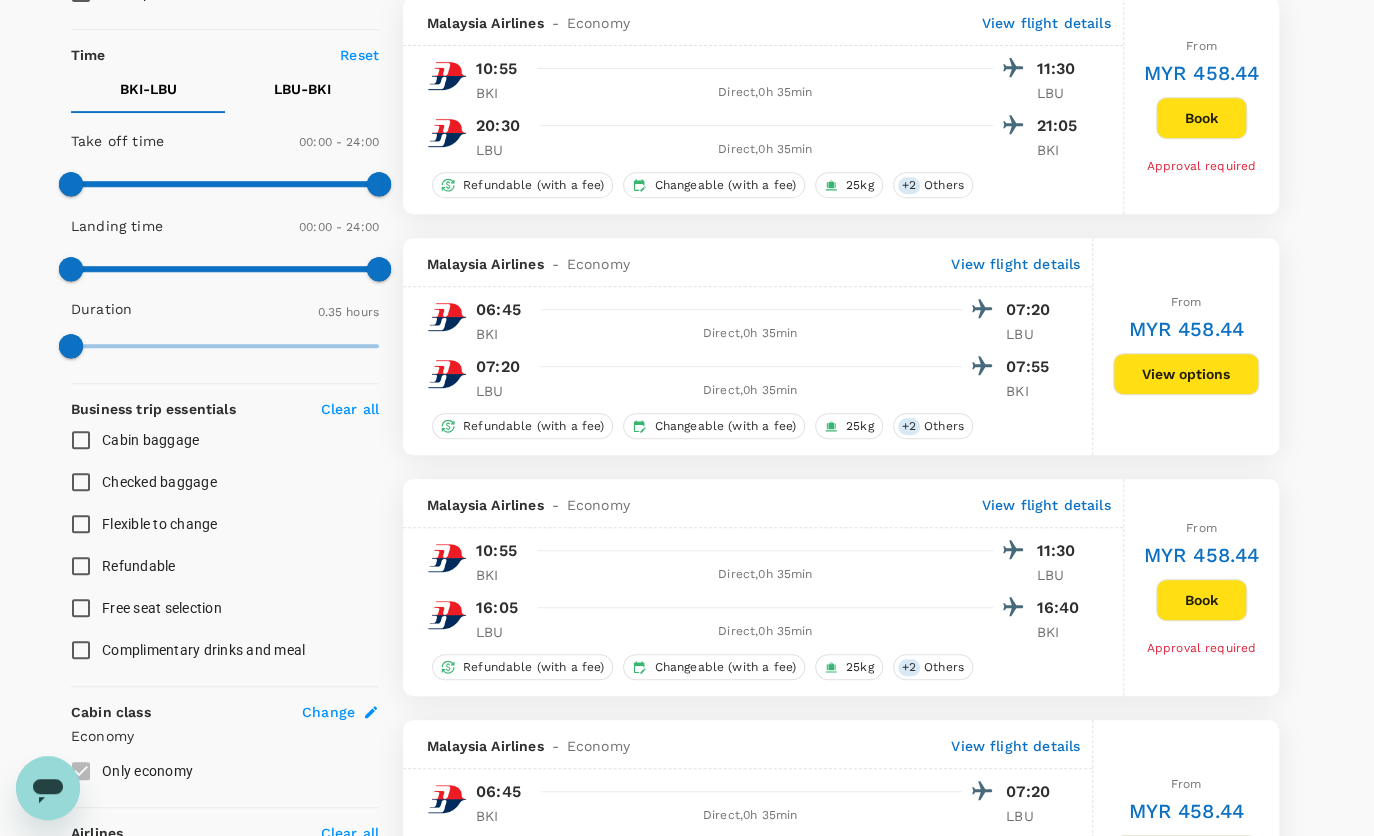 scroll, scrollTop: 454, scrollLeft: 0, axis: vertical 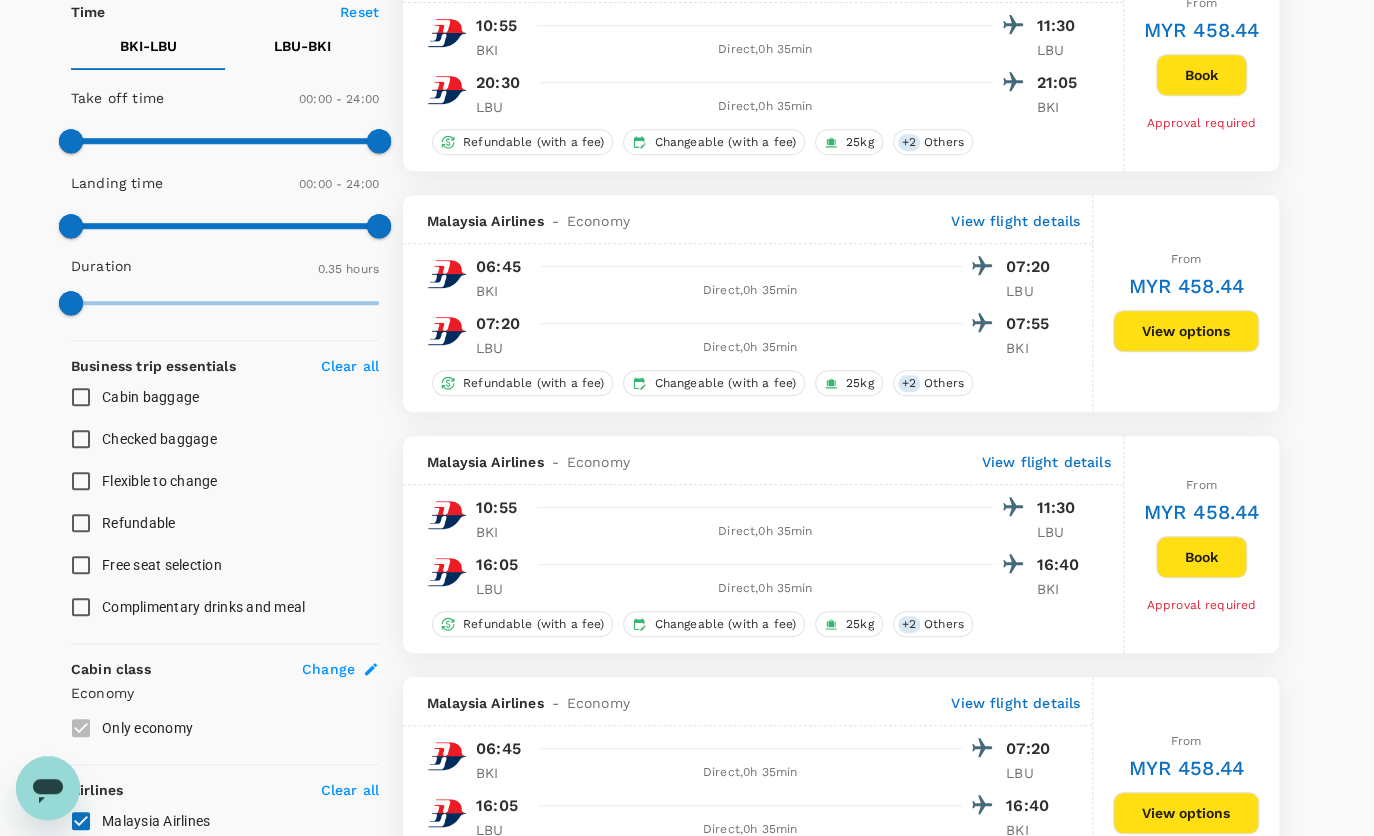 click on "Flexible to change" at bounding box center (81, 481) 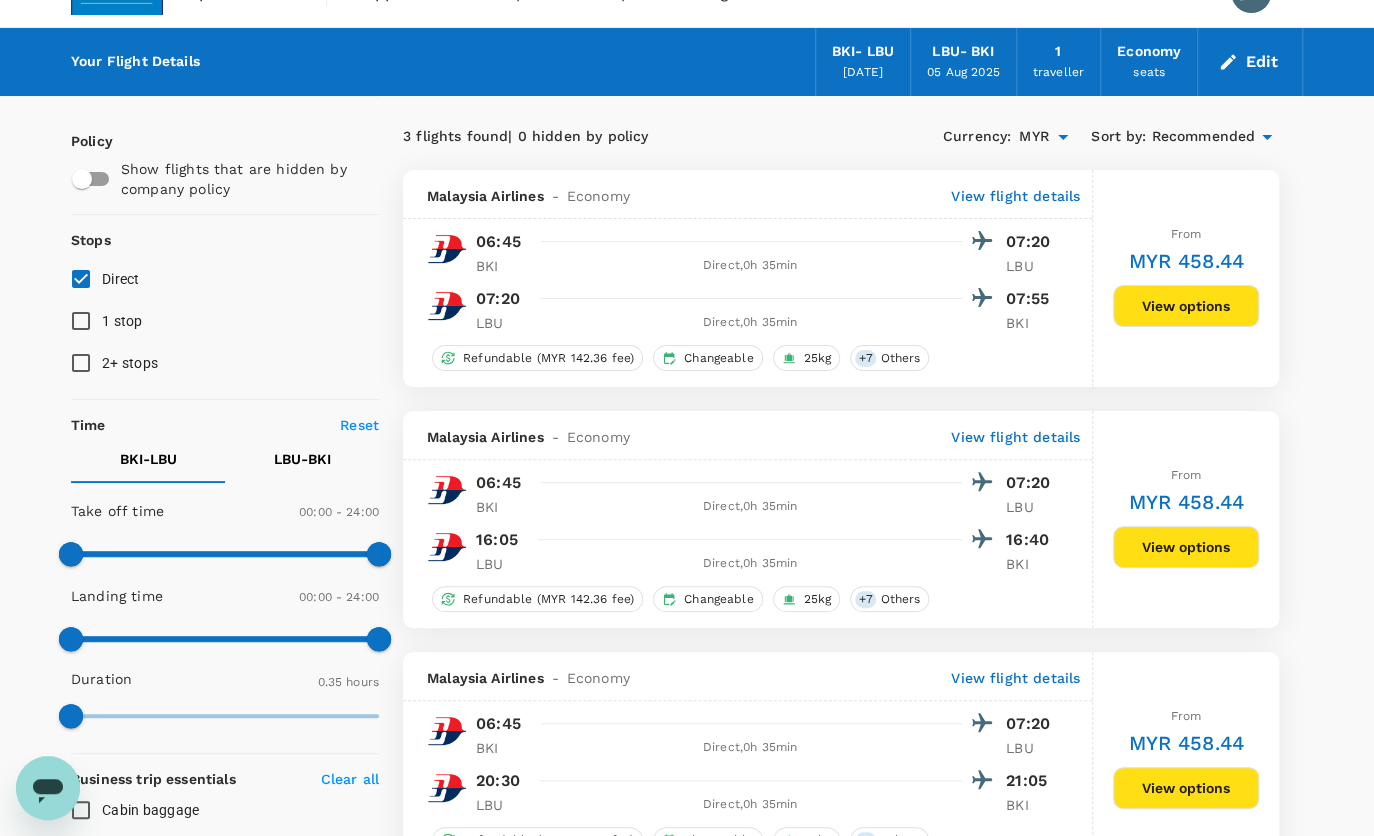 scroll, scrollTop: 6, scrollLeft: 0, axis: vertical 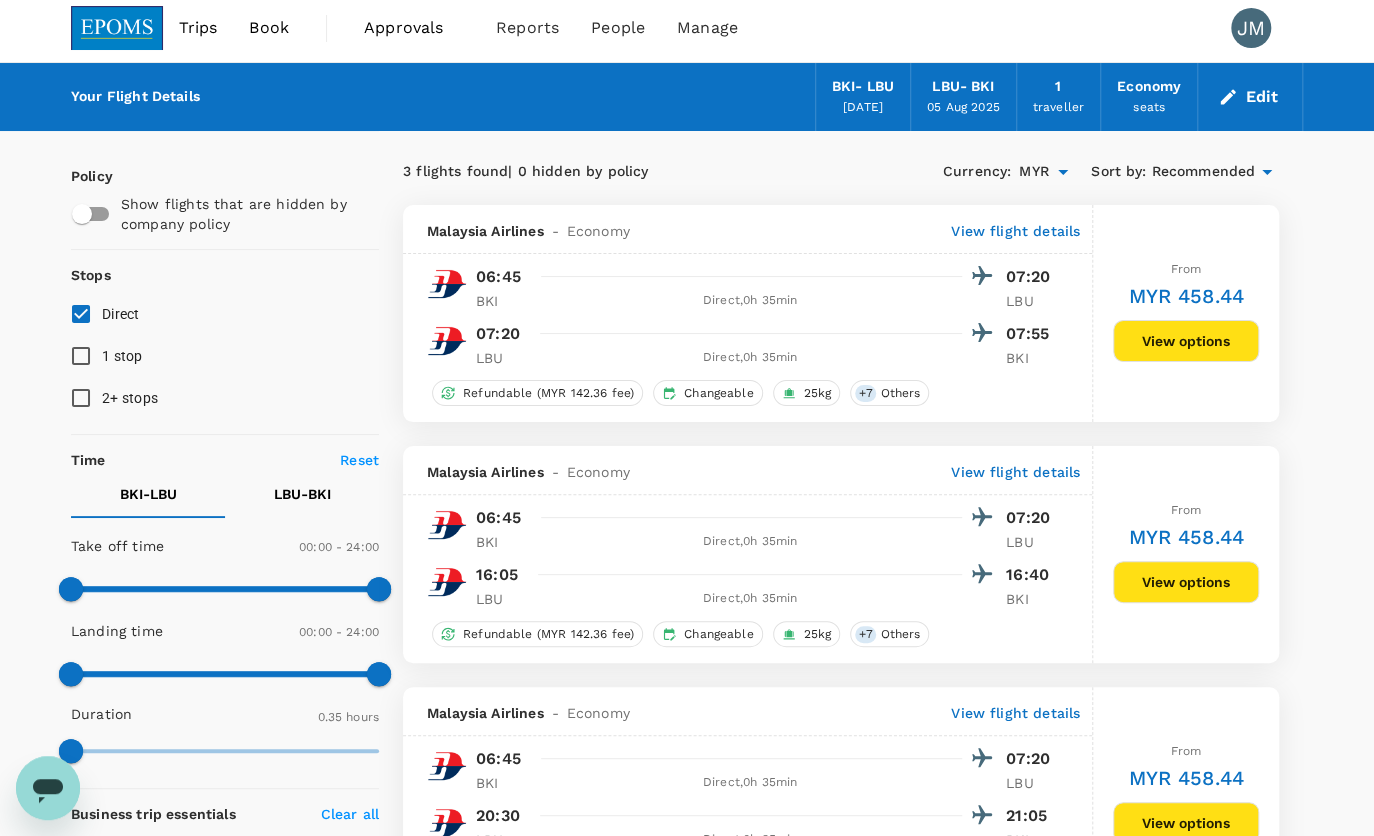 click on "Edit" at bounding box center (1250, 97) 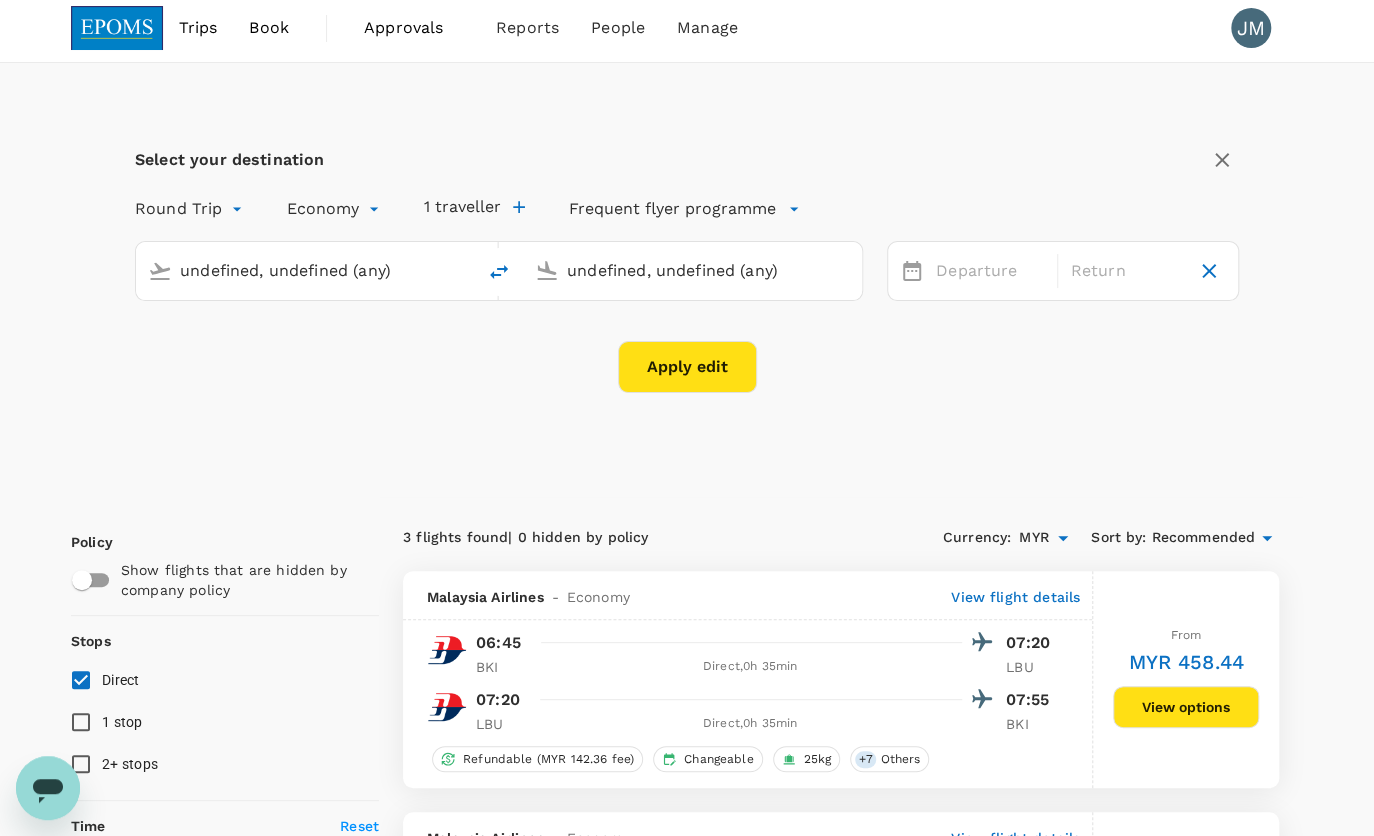 type 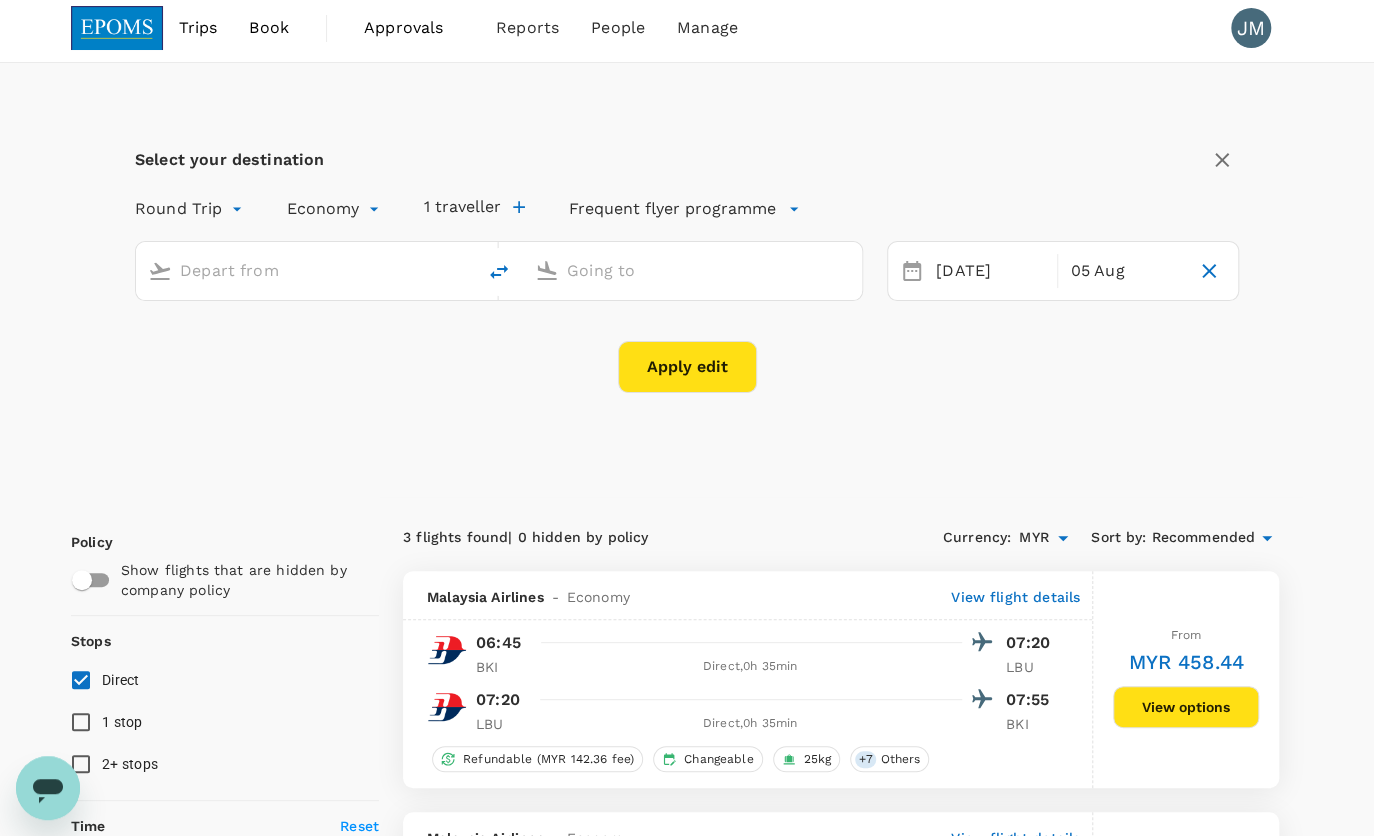 type on "Kota Kinabalu Intl (BKI)" 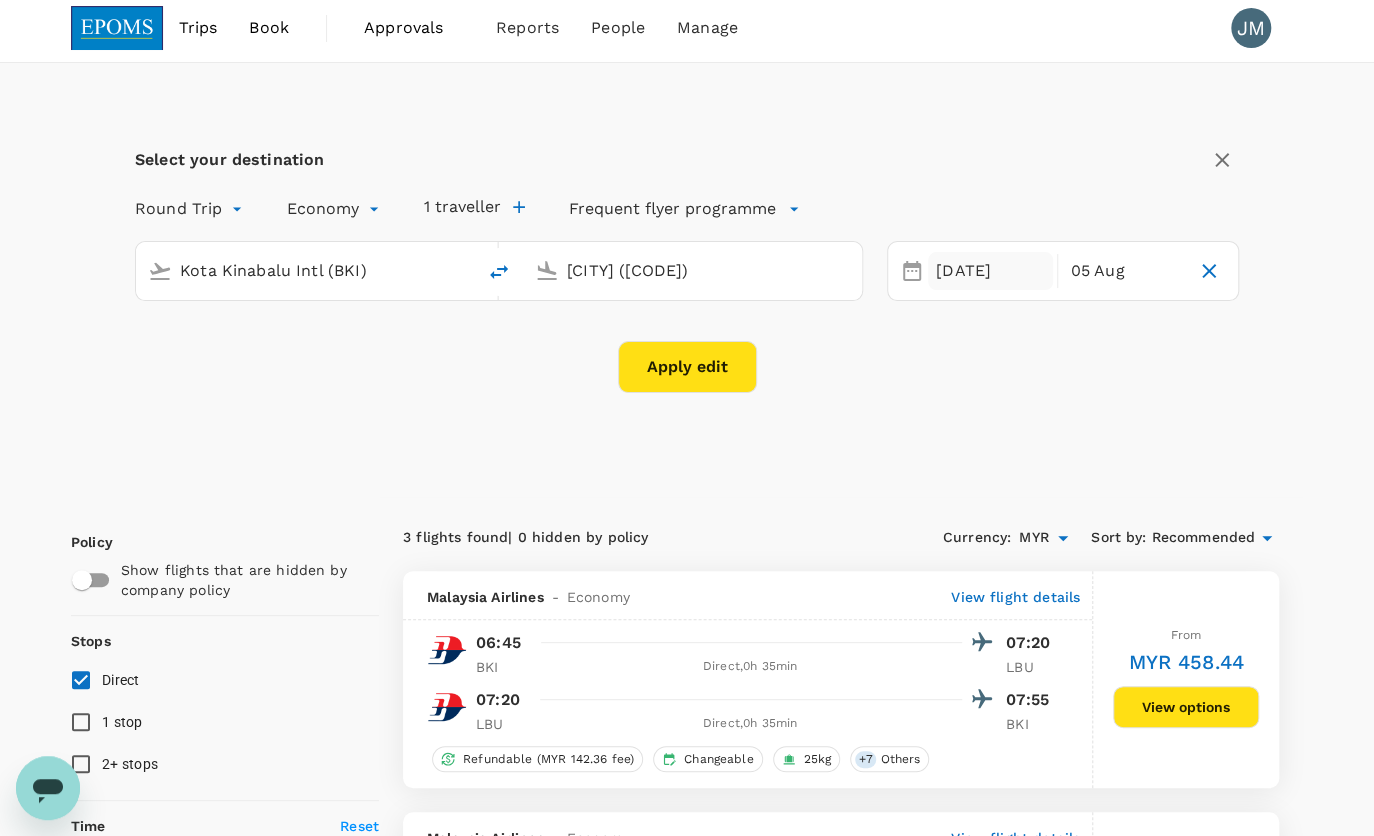 click on "[DATE]" at bounding box center [990, 271] 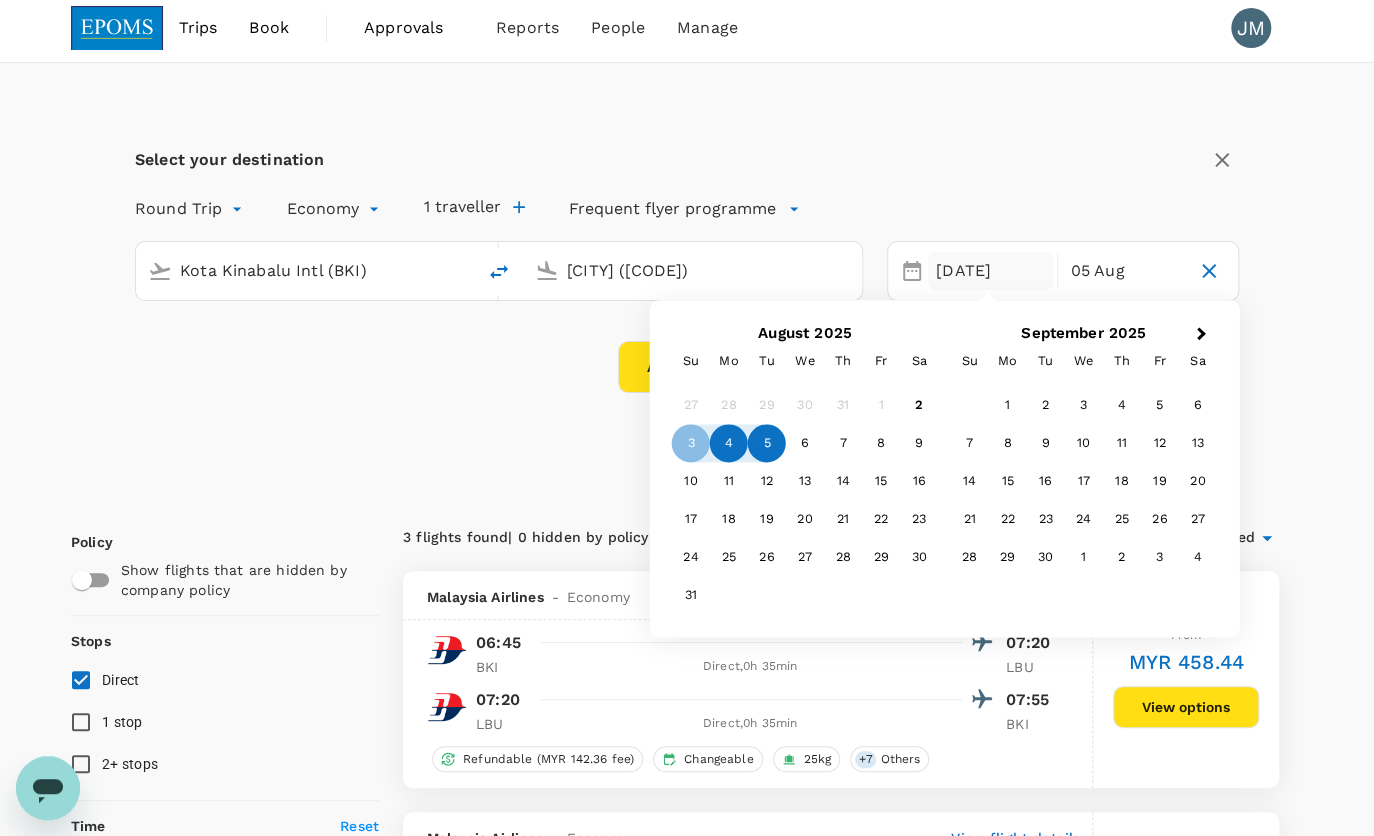 click on "4" at bounding box center (729, 444) 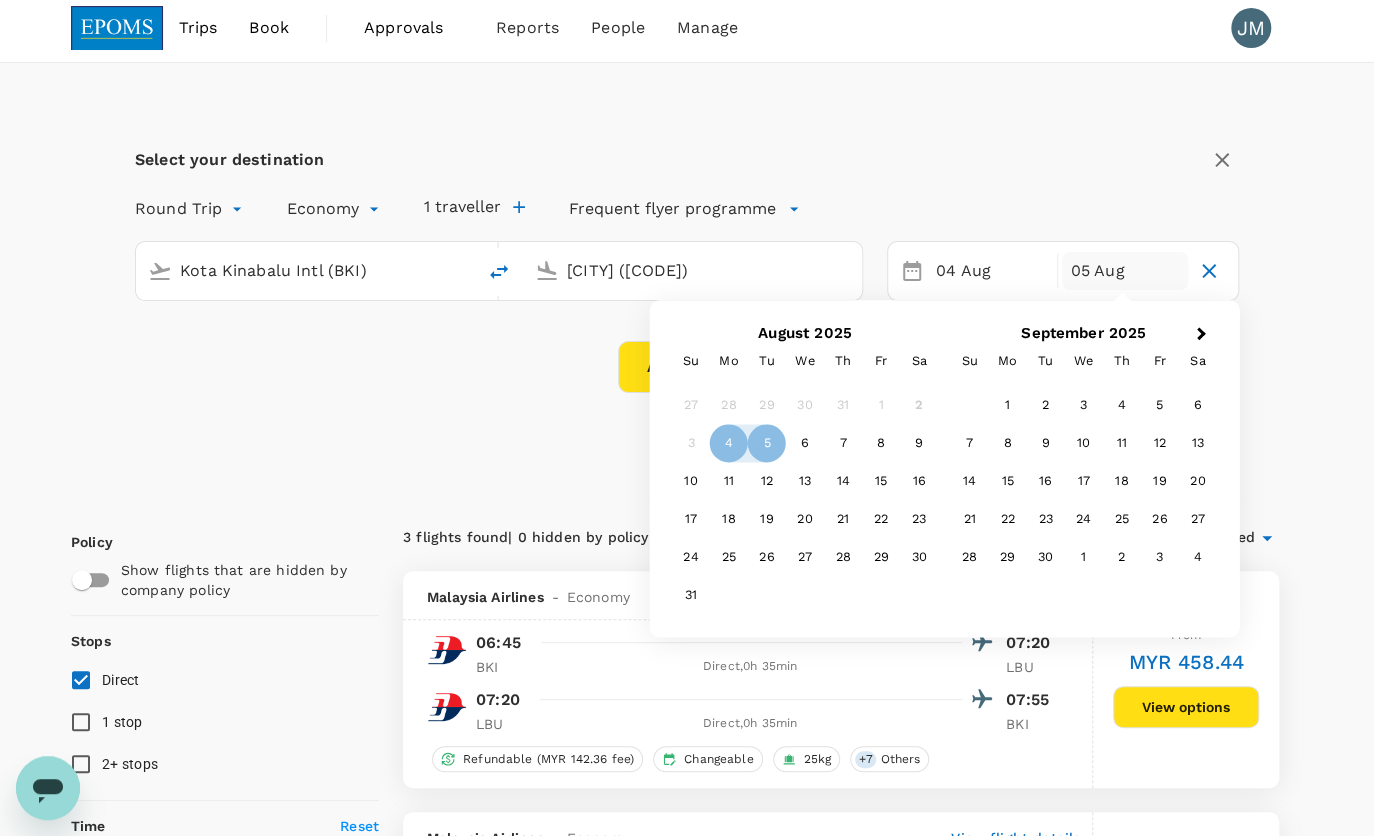 click on "View options" at bounding box center (1186, 707) 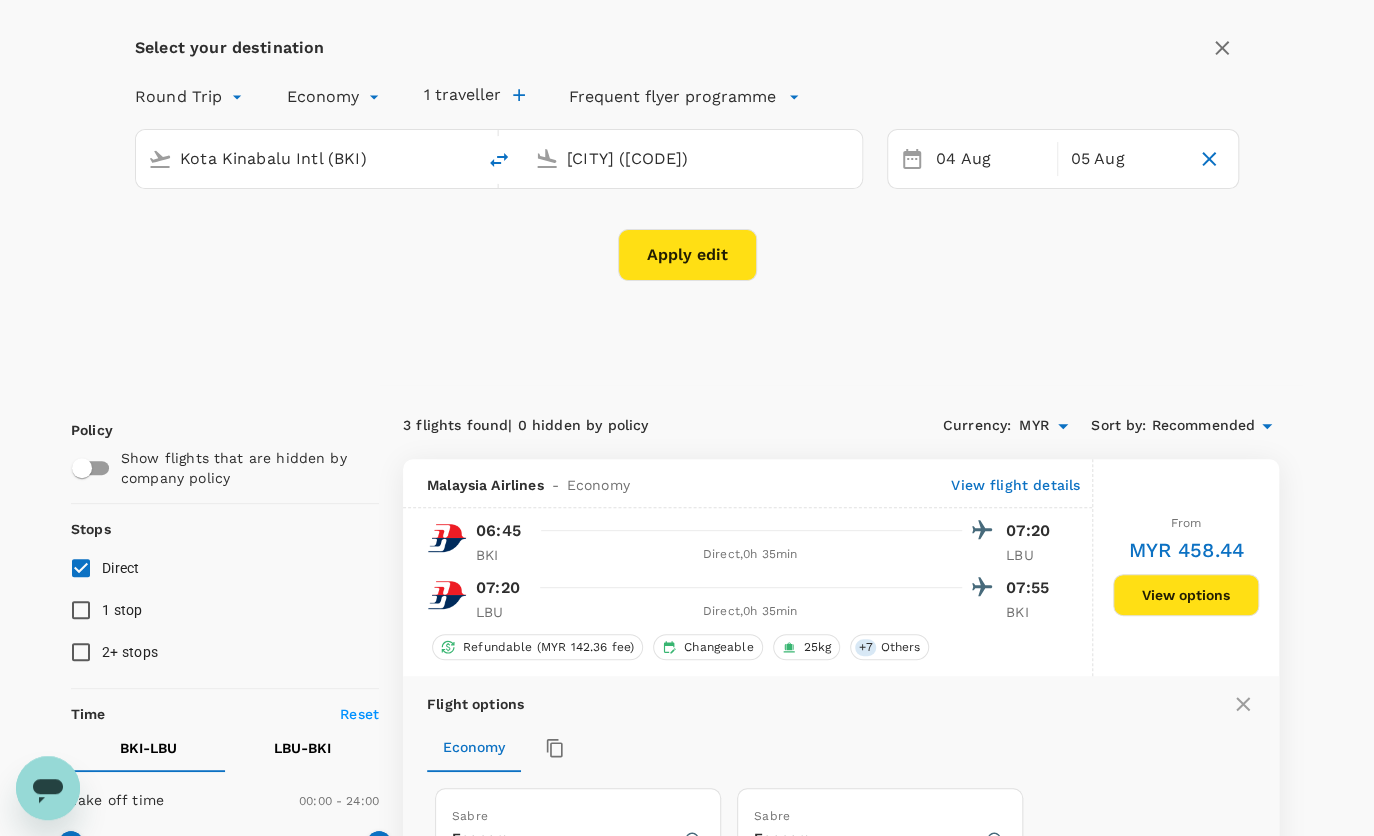 scroll, scrollTop: 30, scrollLeft: 0, axis: vertical 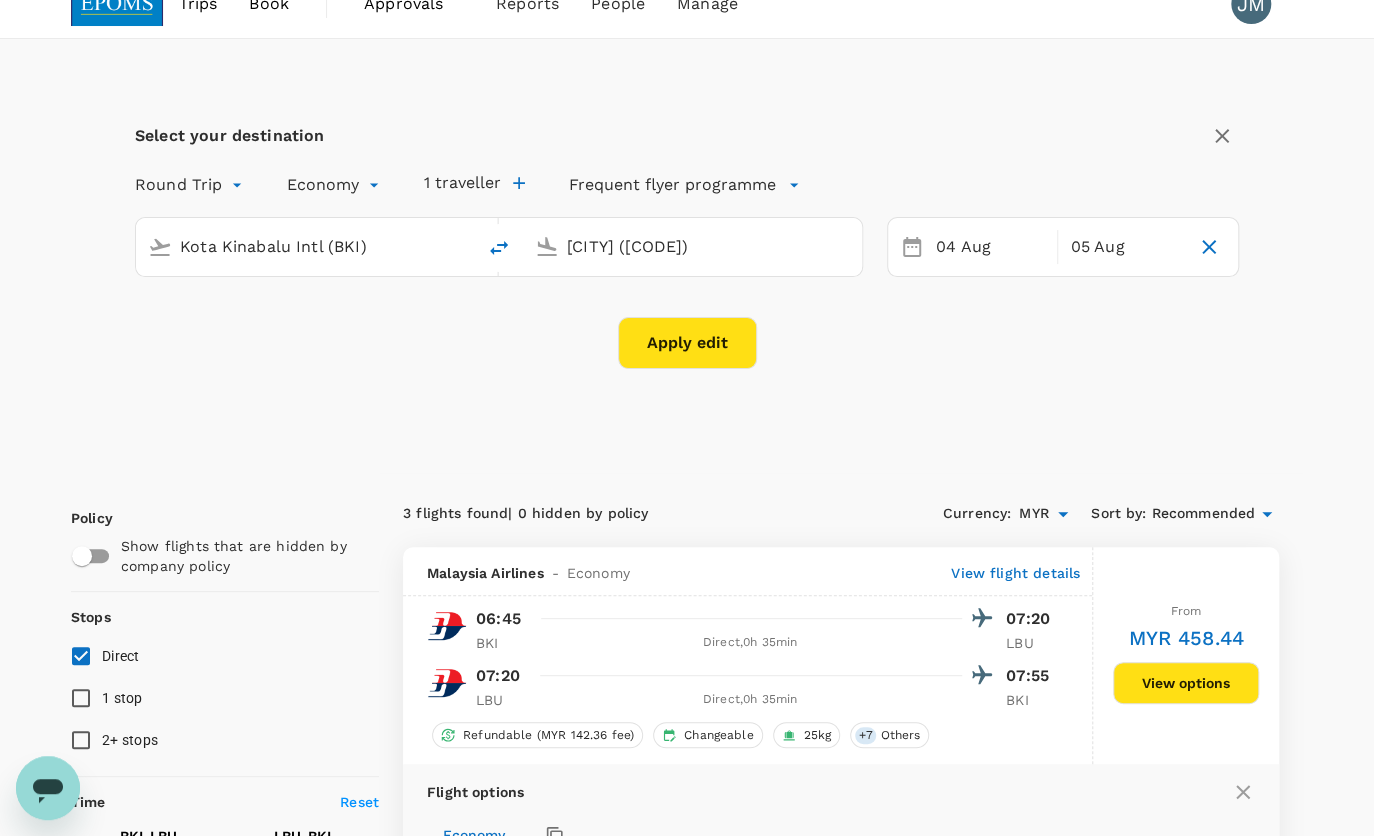 click on "Apply edit" at bounding box center [687, 343] 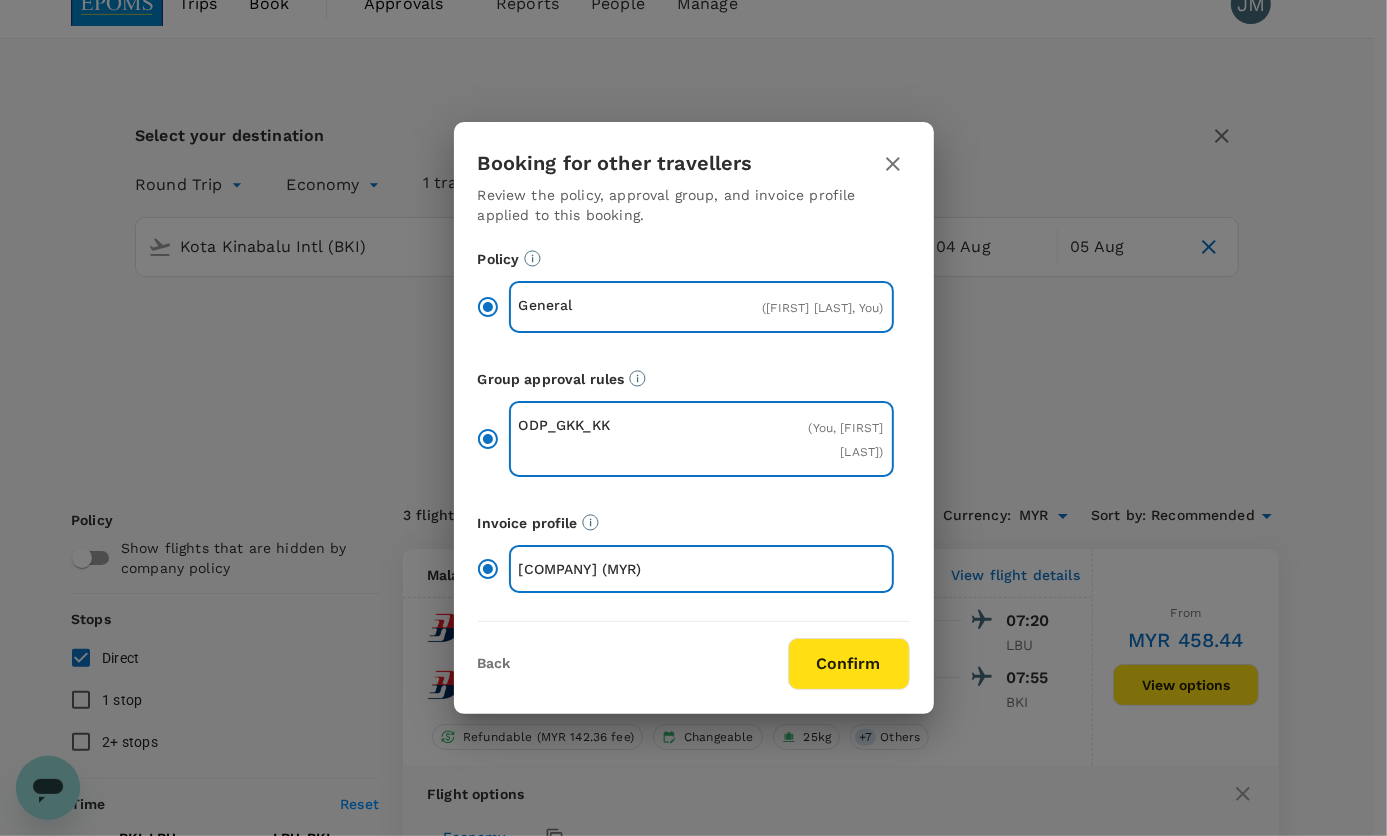 click on "Confirm" at bounding box center [849, 664] 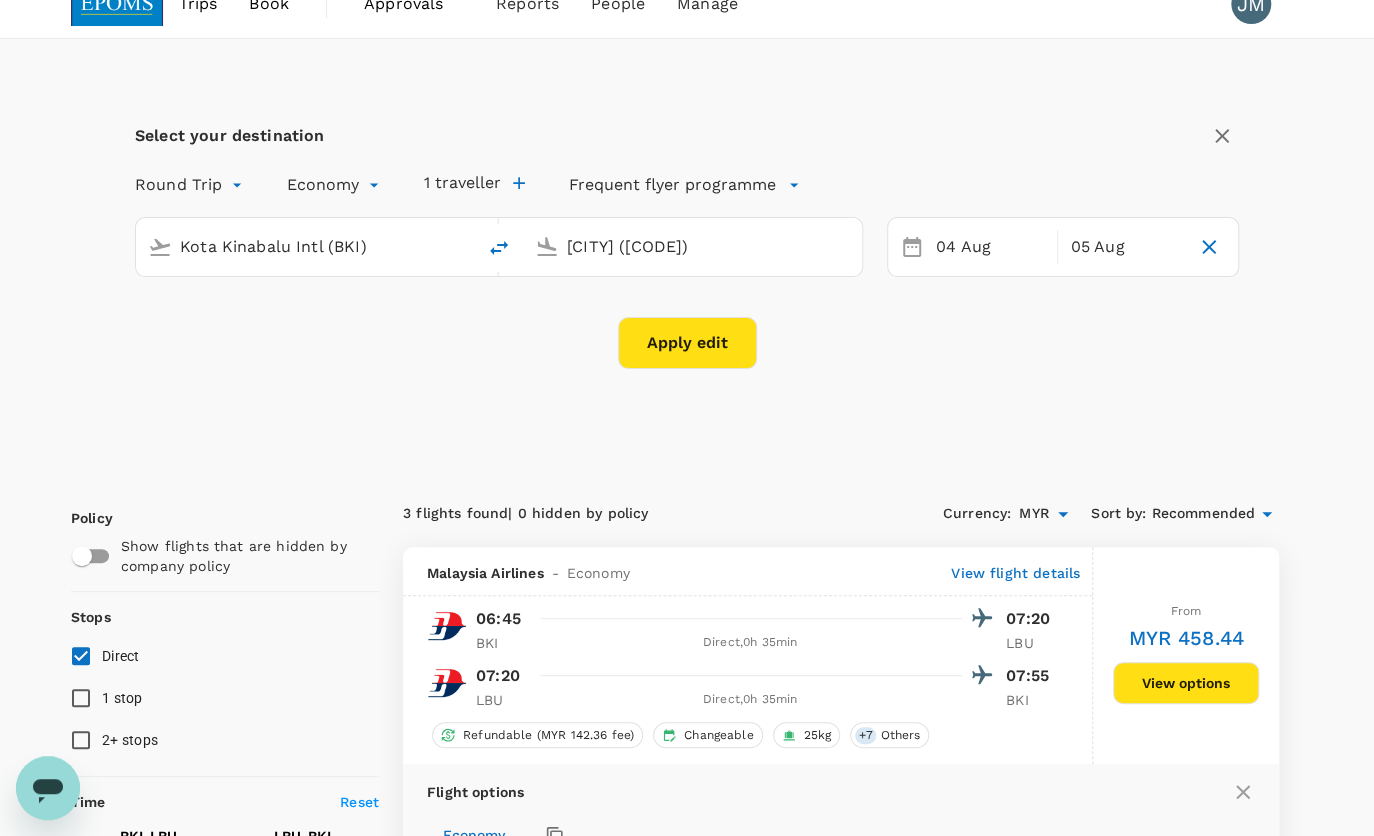 checkbox on "false" 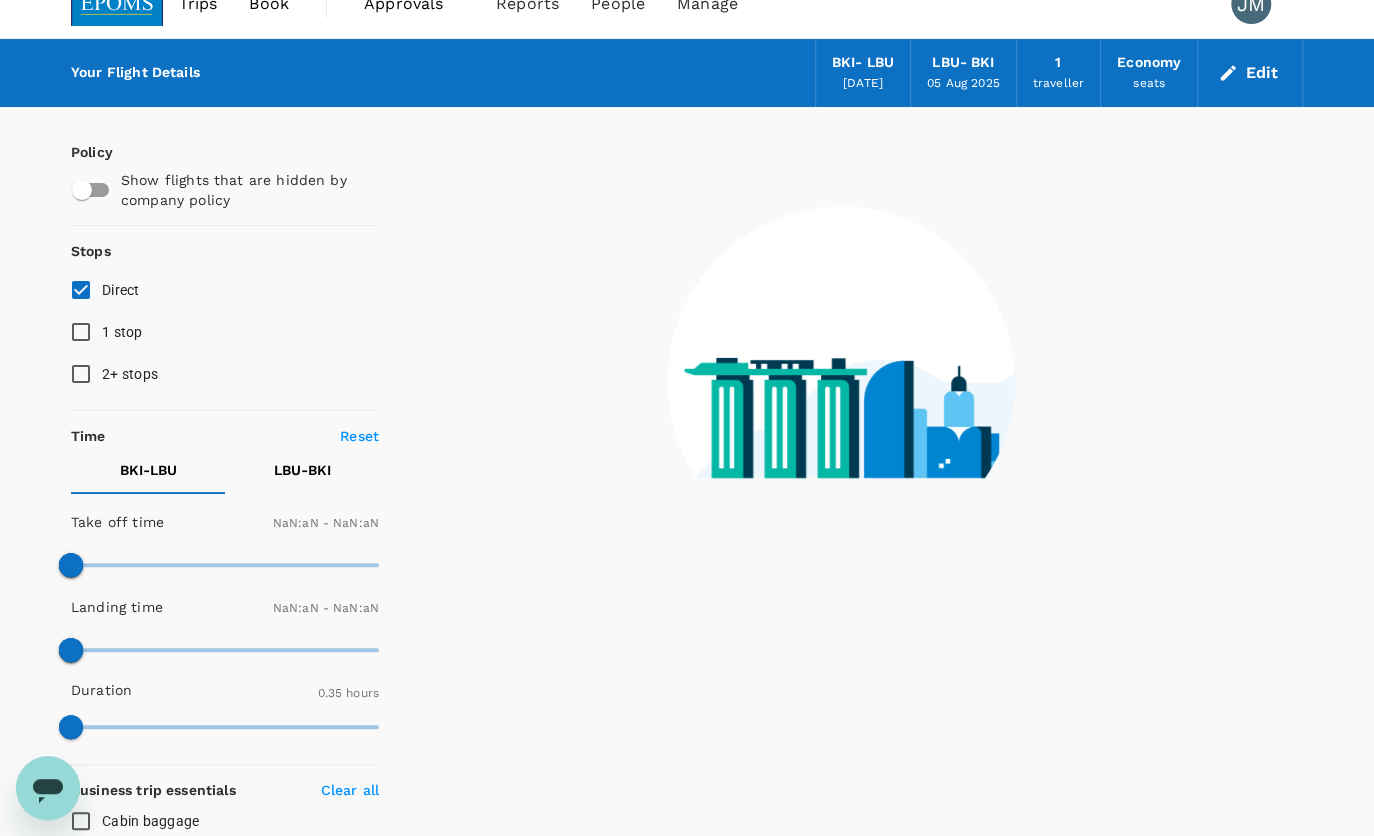 type on "1440" 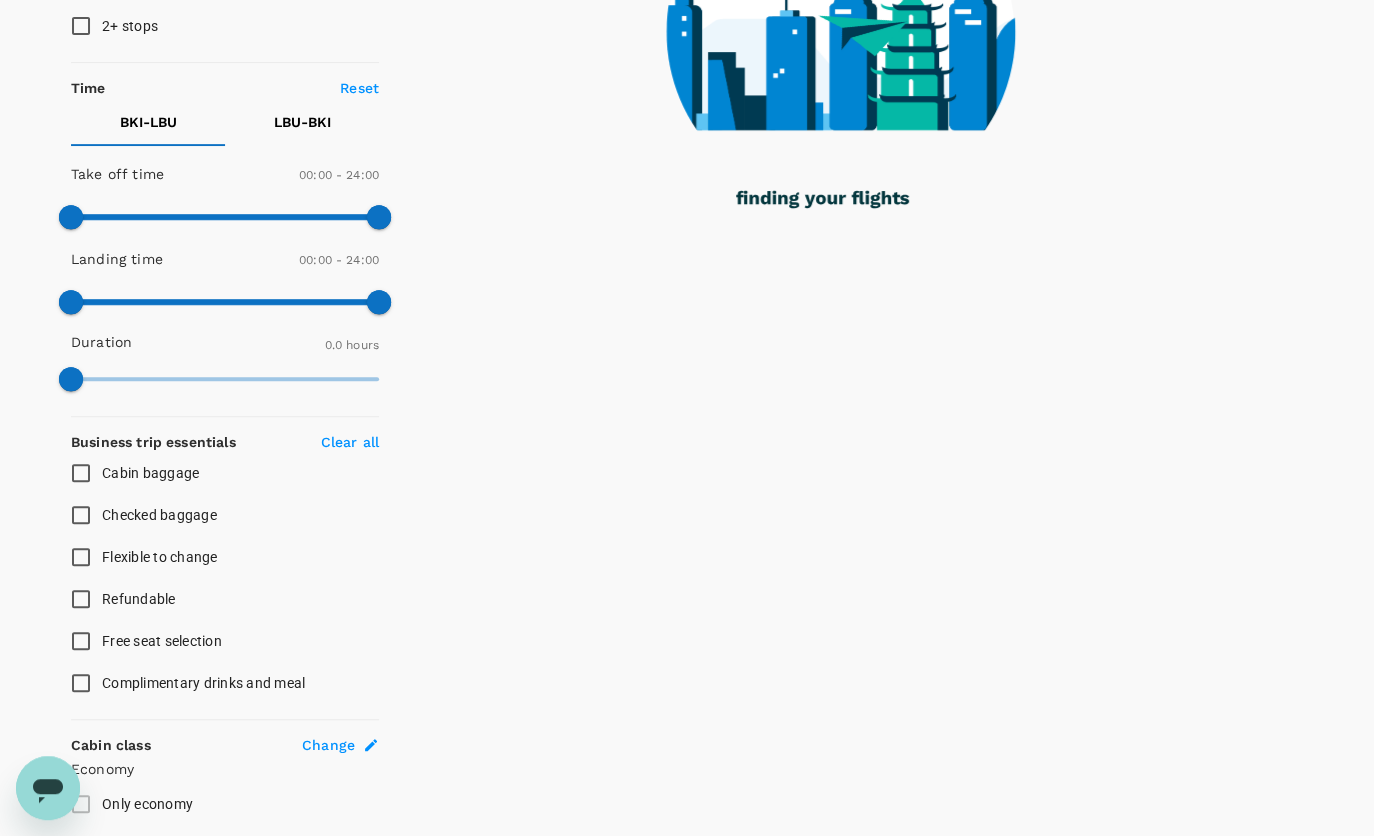 scroll, scrollTop: 454, scrollLeft: 0, axis: vertical 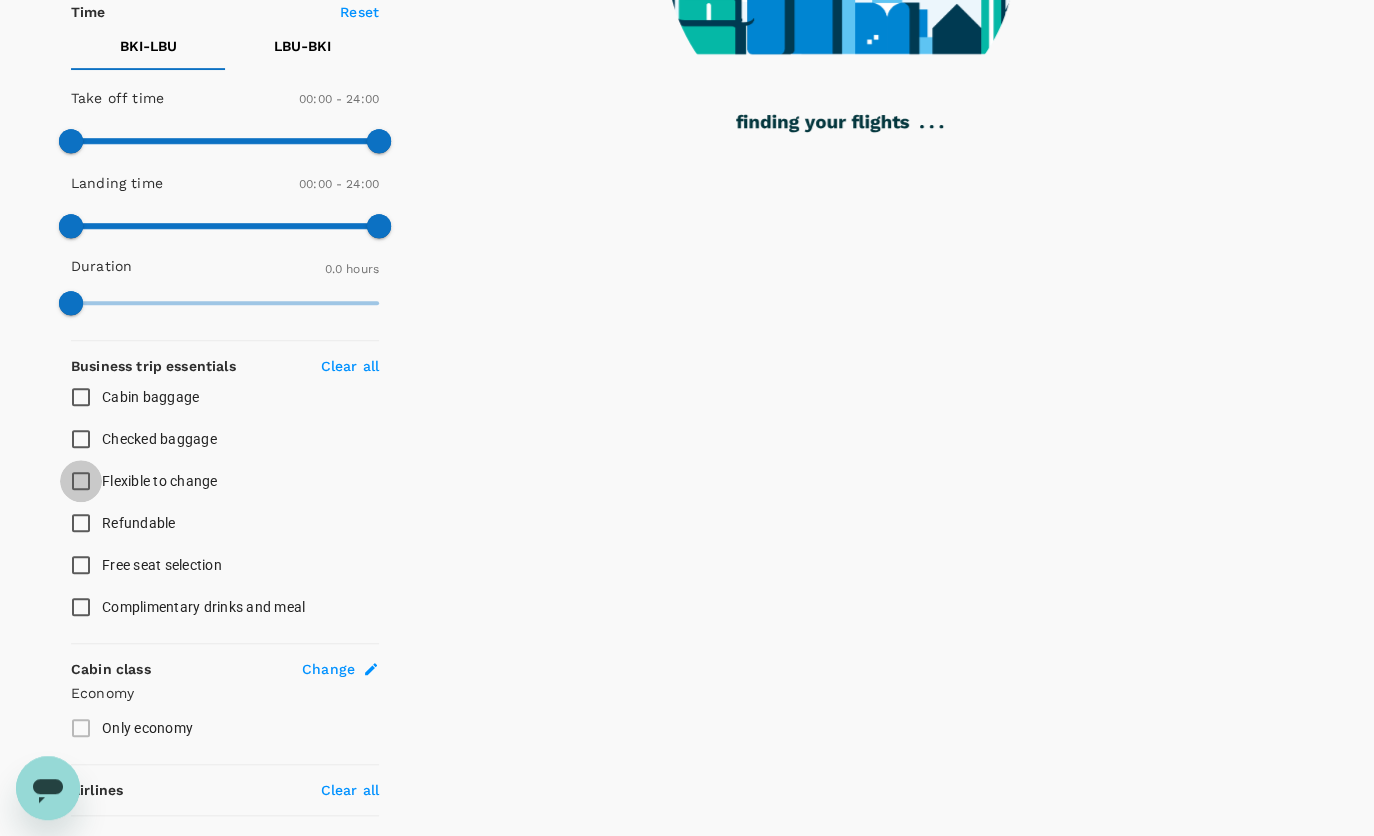 click on "Flexible to change" at bounding box center [81, 481] 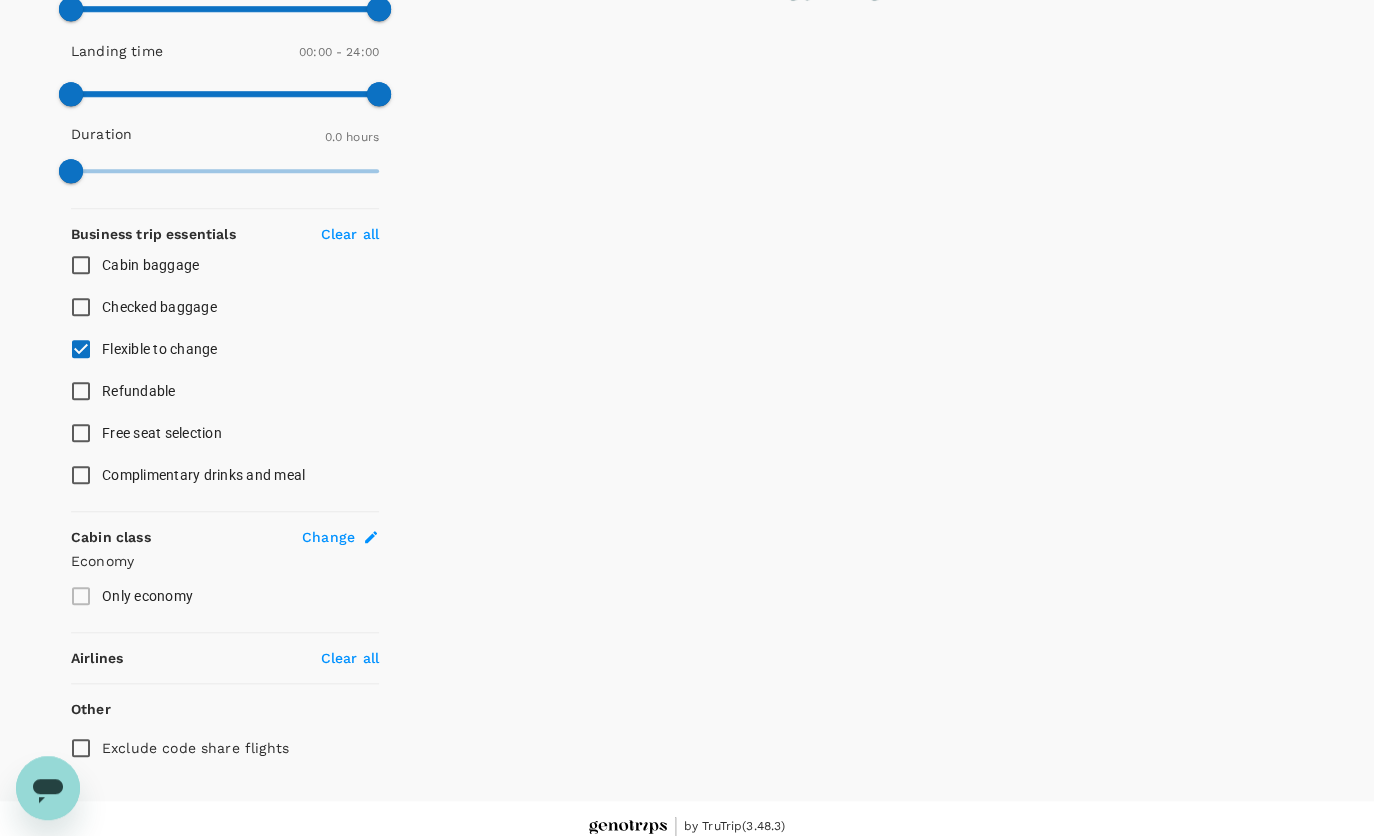 checkbox on "true" 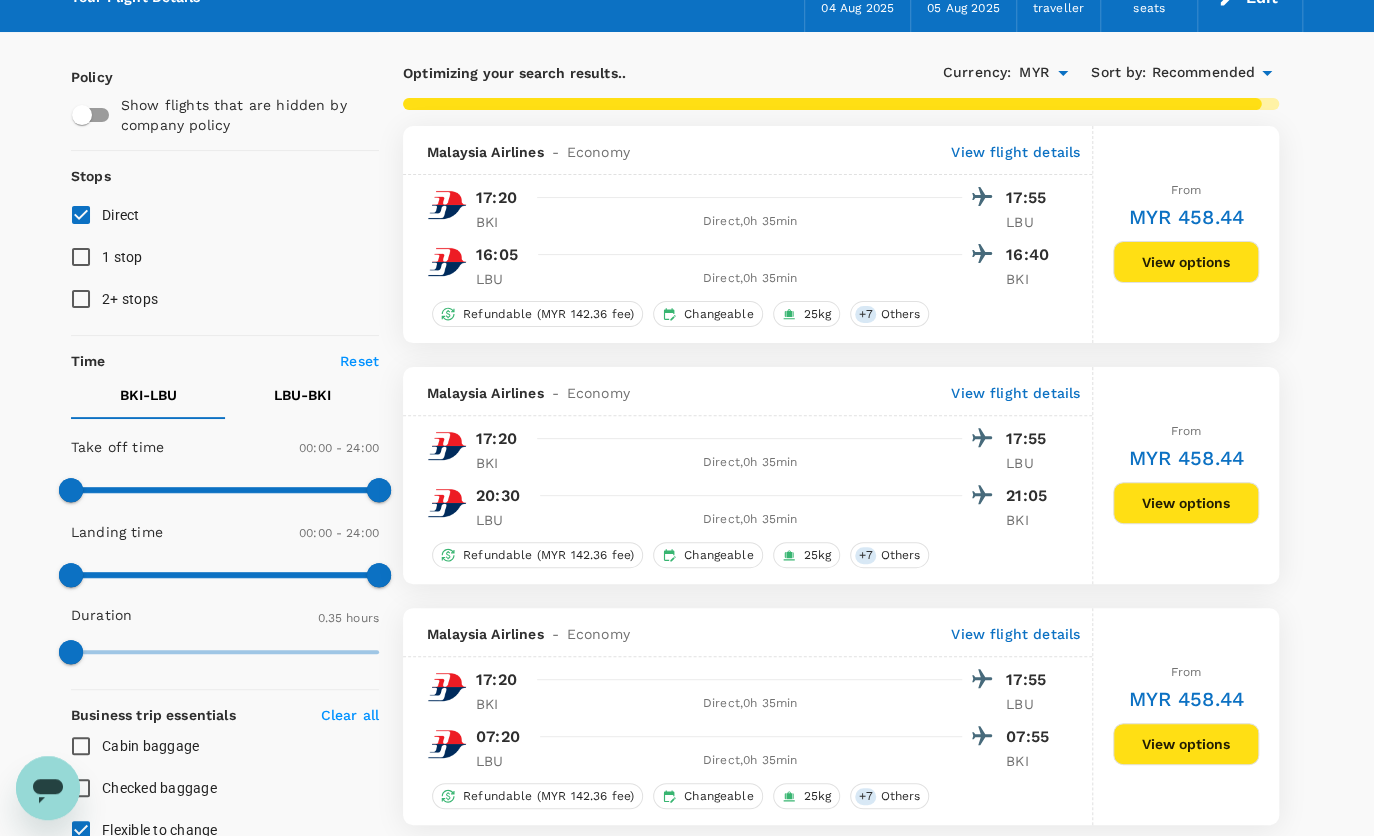 scroll, scrollTop: 146, scrollLeft: 0, axis: vertical 